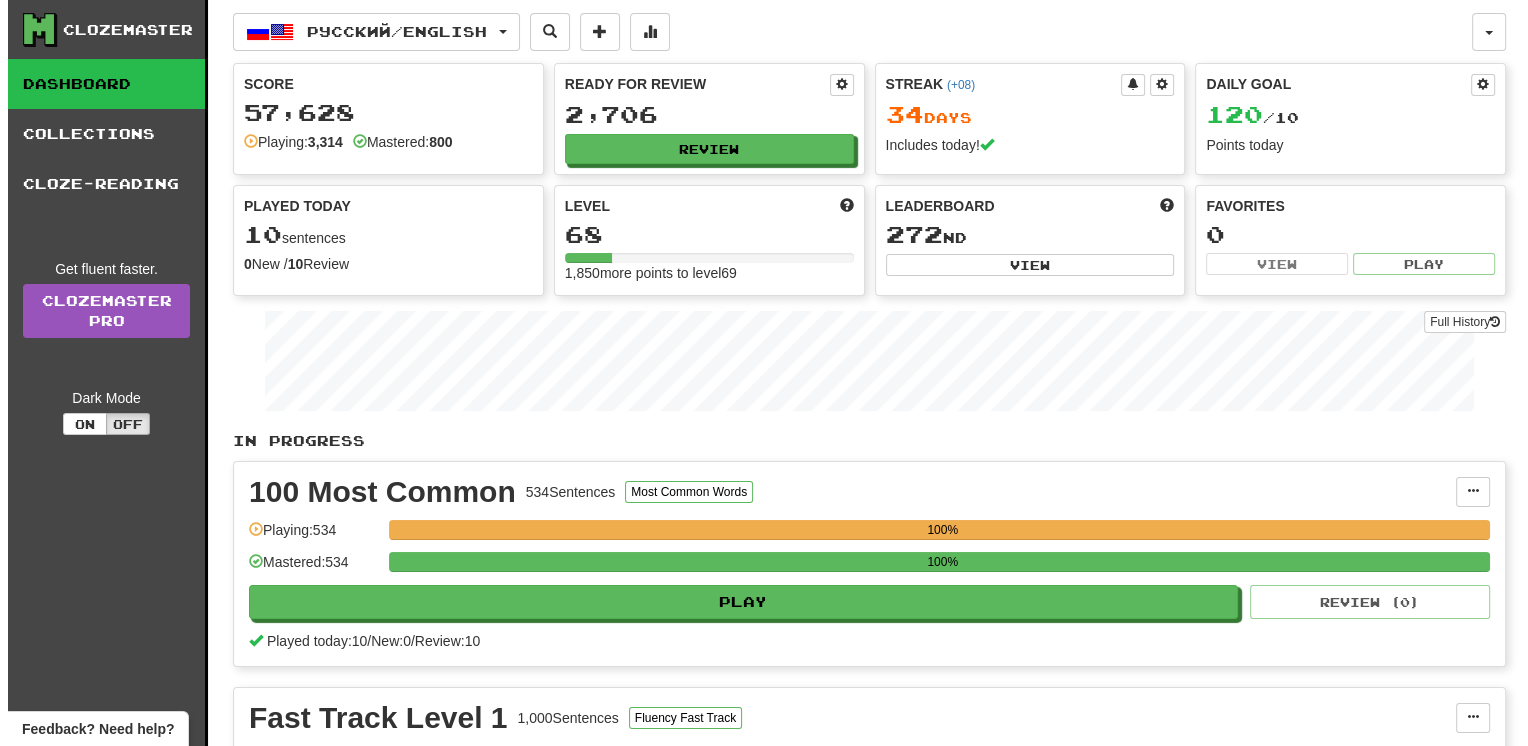scroll, scrollTop: 400, scrollLeft: 0, axis: vertical 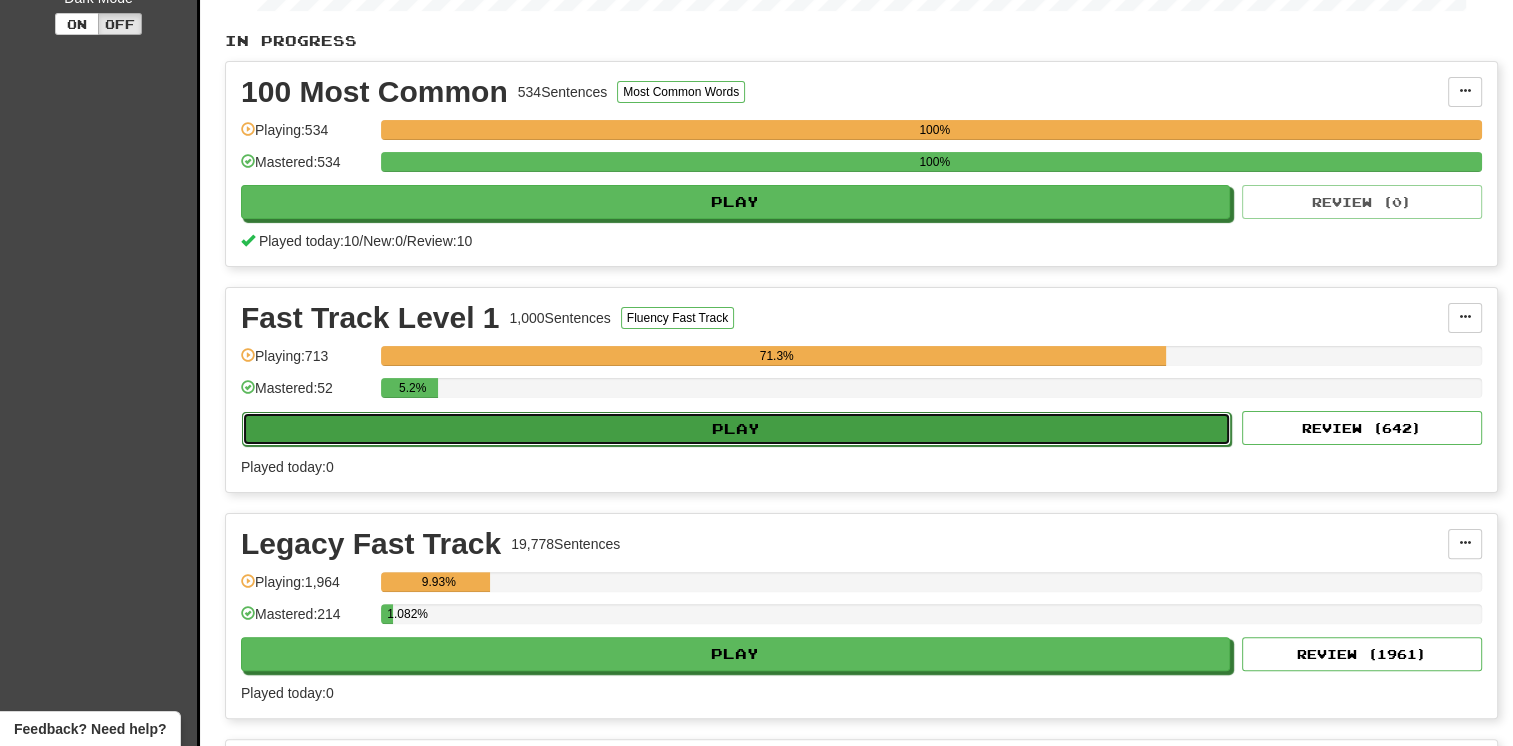 click on "Play" at bounding box center (736, 429) 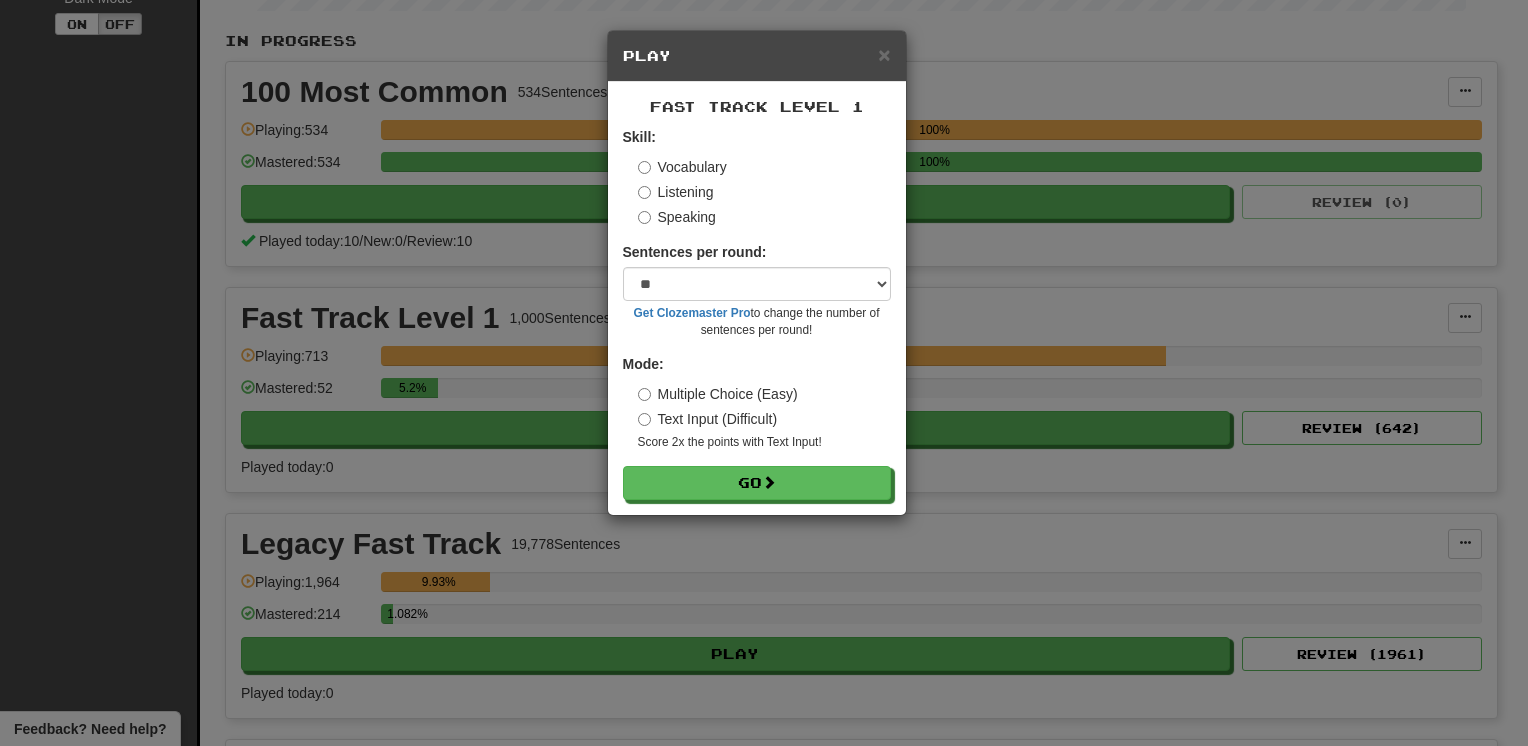 click on "Skill: Vocabulary Listening Speaking Sentences per round: * ** ** ** ** ** *** ******** Get Clozemaster Pro  to change the number of sentences per round! Mode: Multiple Choice (Easy) Text Input (Difficult) Score 2x the points with Text Input ! Go" at bounding box center (757, 313) 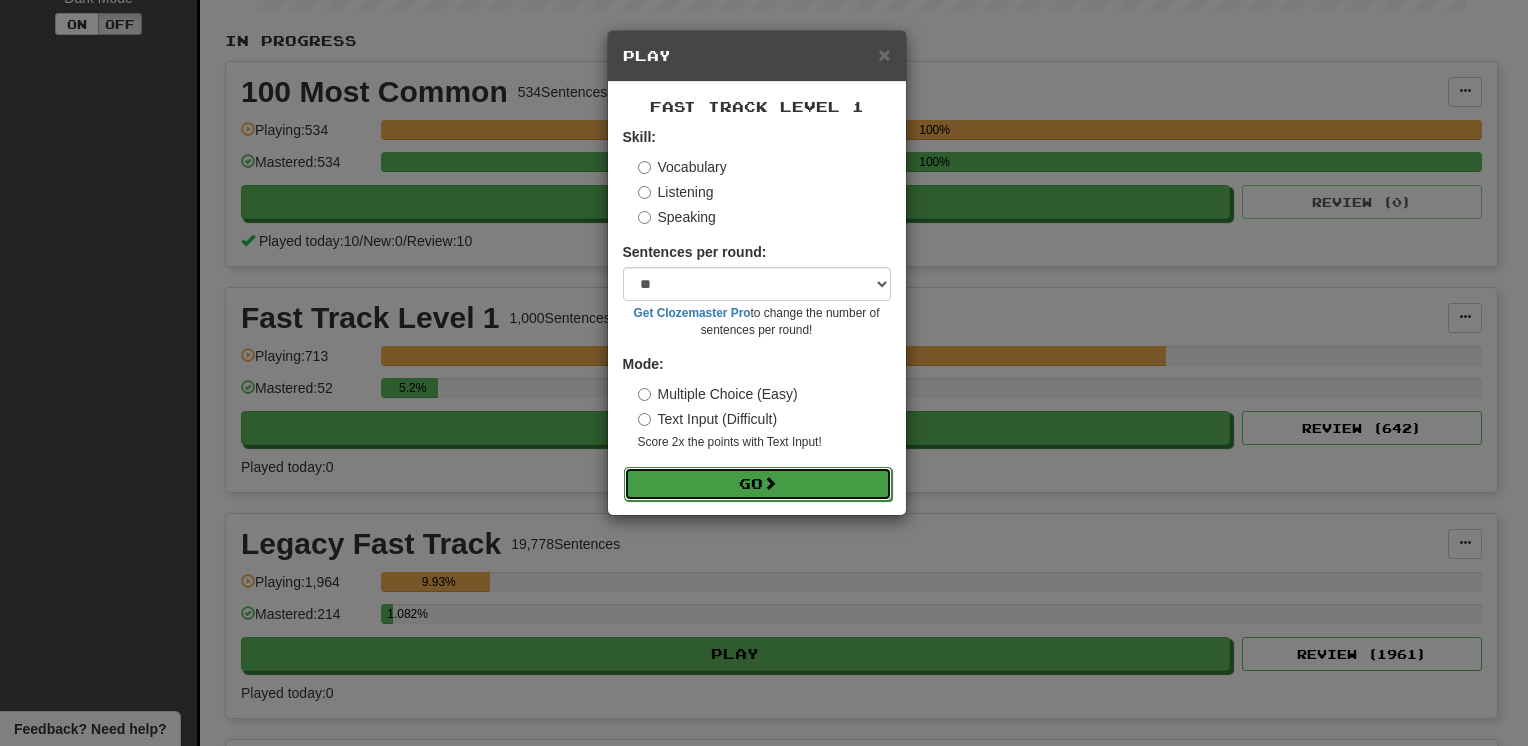 click on "Go" at bounding box center (758, 484) 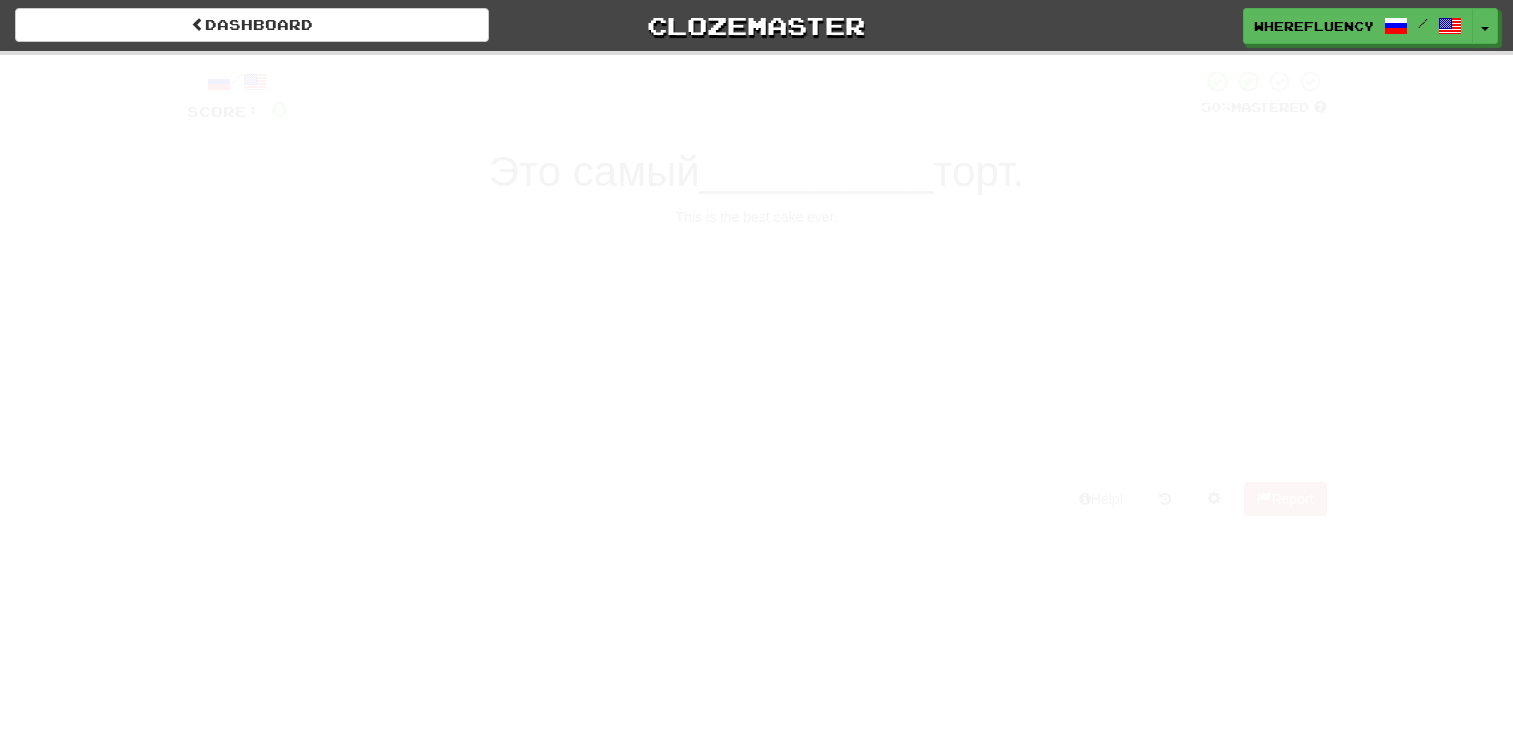 scroll, scrollTop: 0, scrollLeft: 0, axis: both 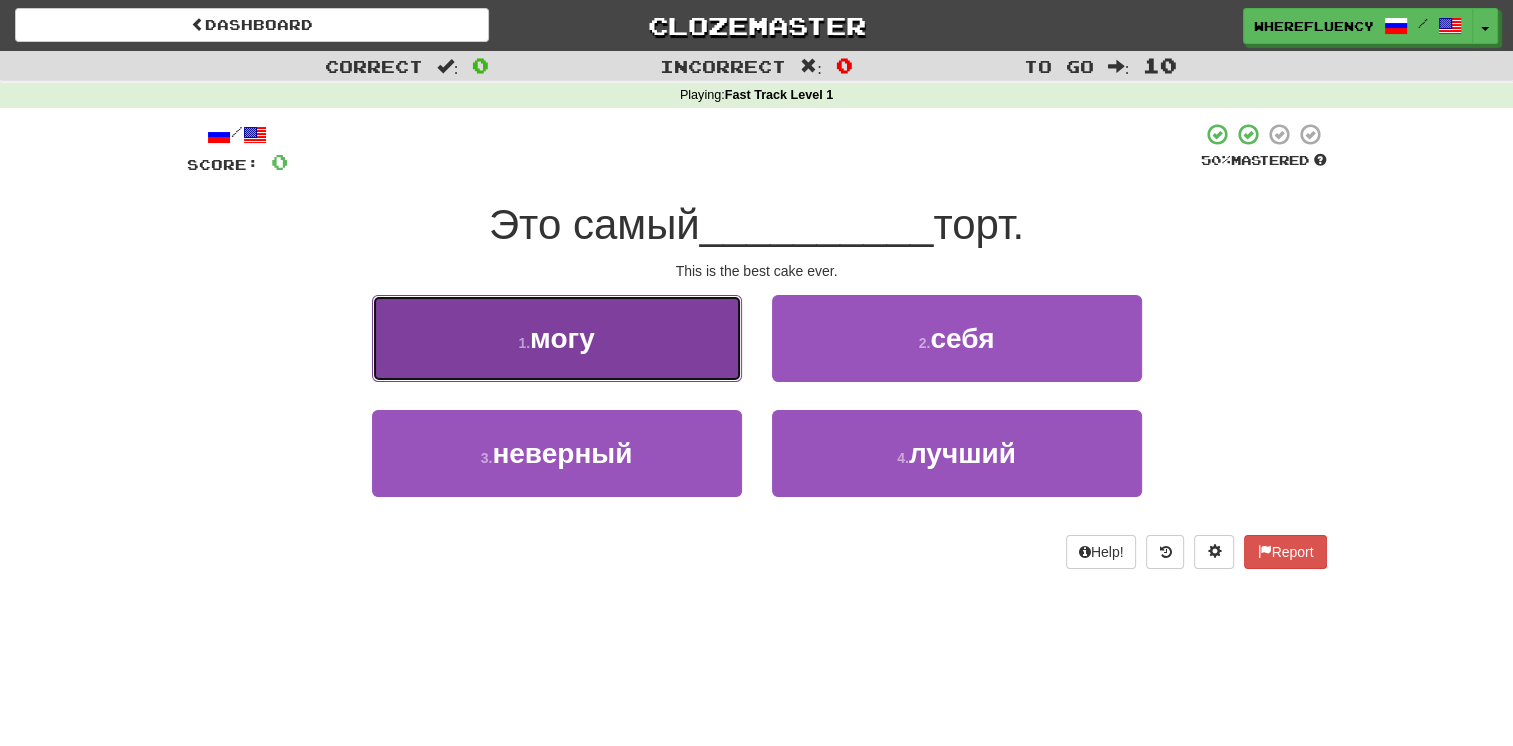click on "1 .  могу" at bounding box center [557, 338] 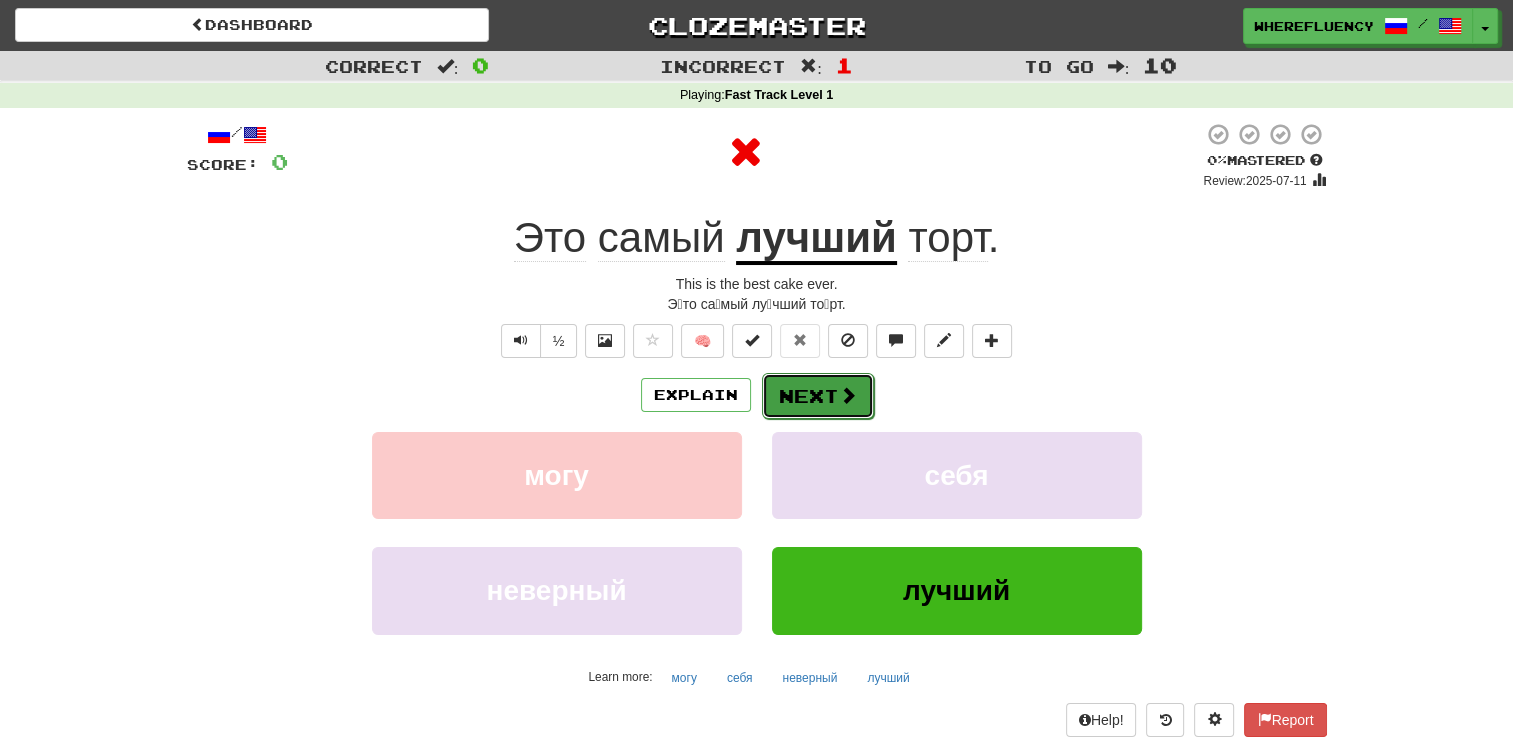click on "Next" at bounding box center [818, 396] 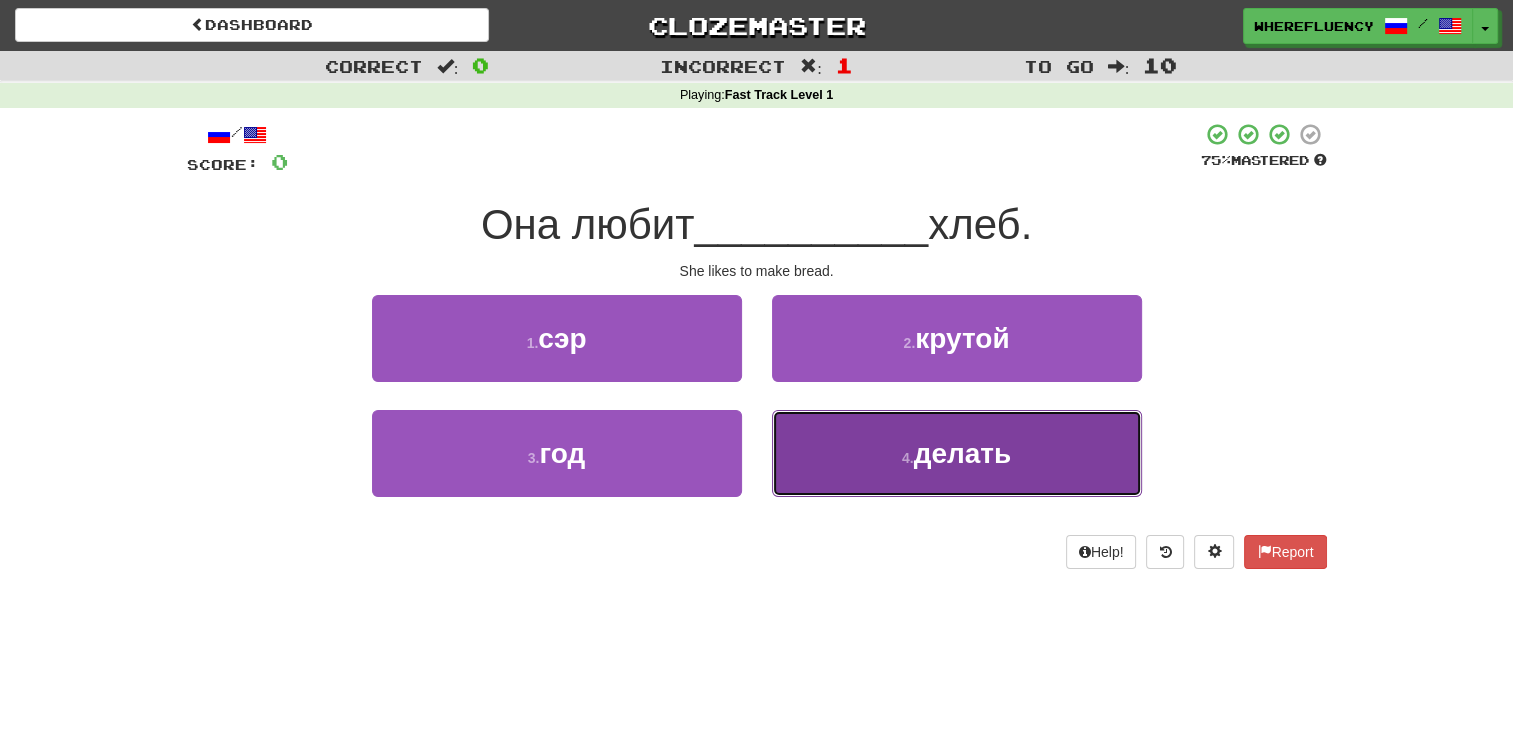 click on "4 .  делать" at bounding box center (957, 453) 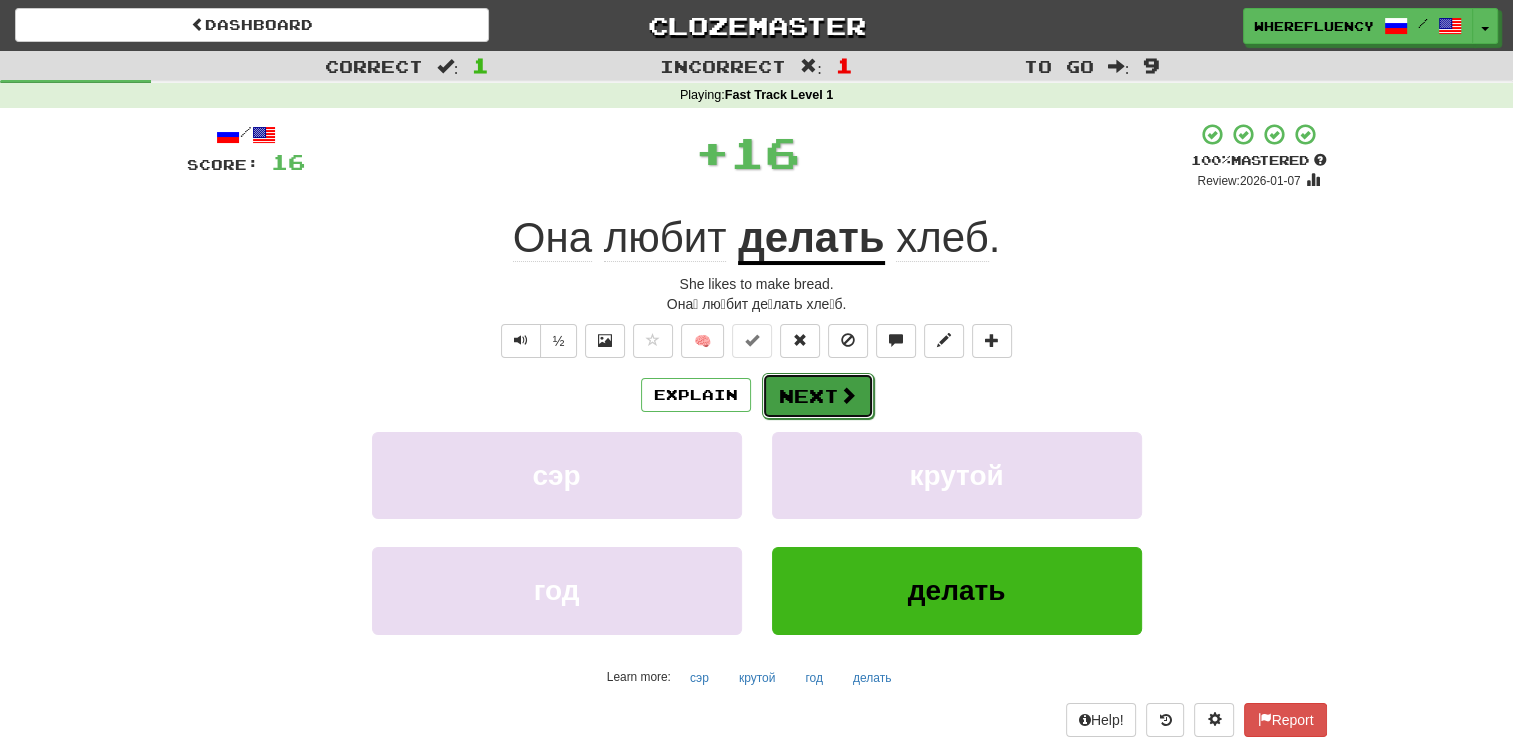 click on "Next" at bounding box center (818, 396) 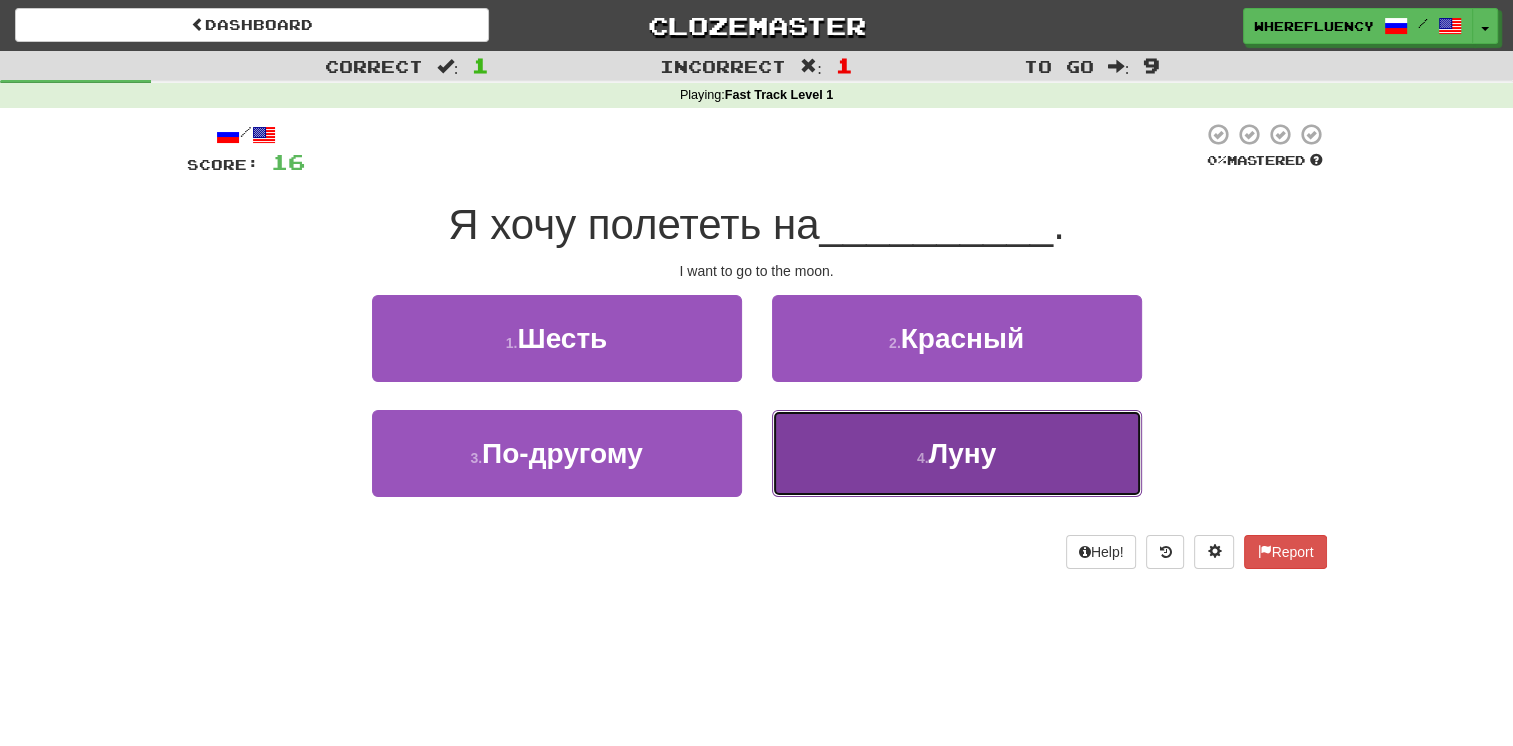 click on "4 .  Луну" at bounding box center [957, 453] 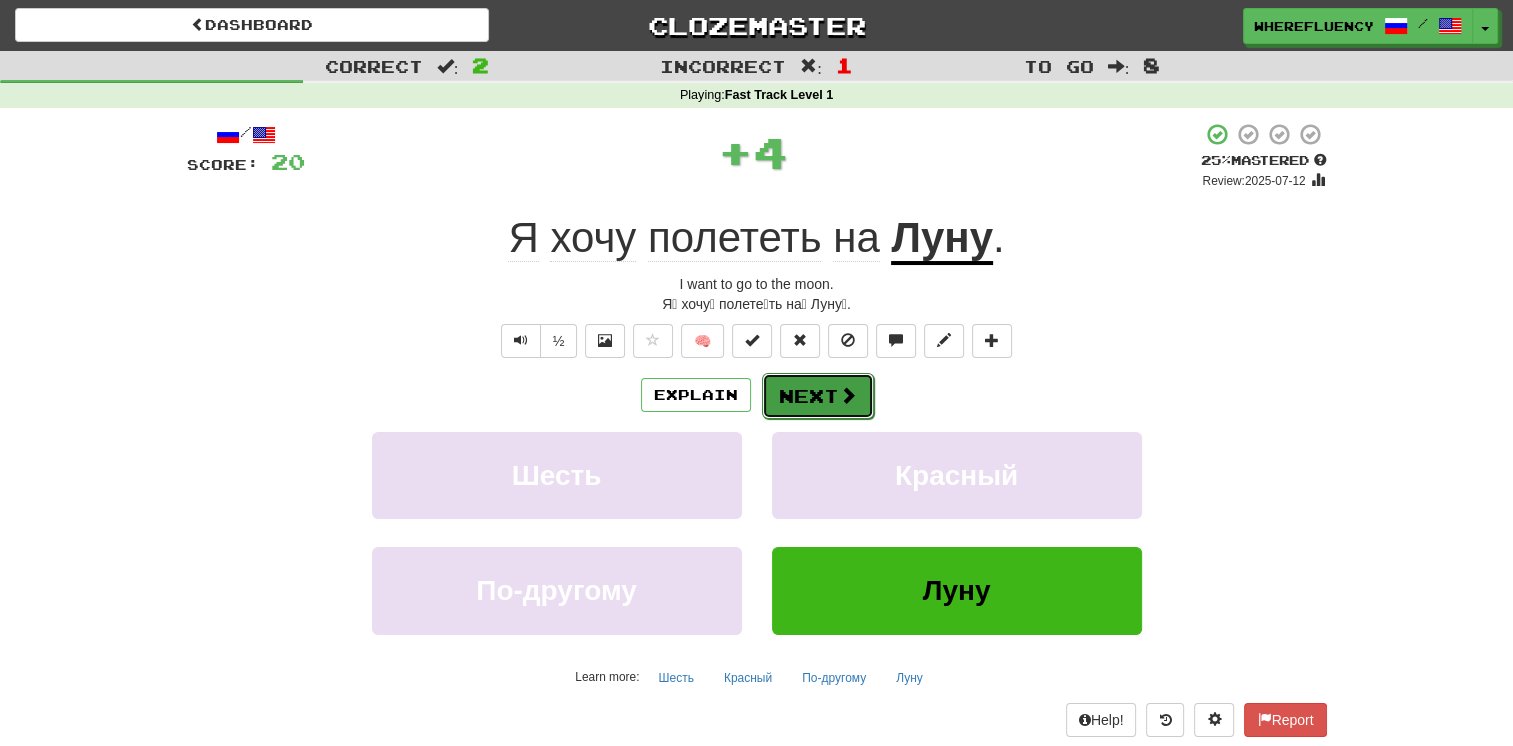 click on "Next" at bounding box center (818, 396) 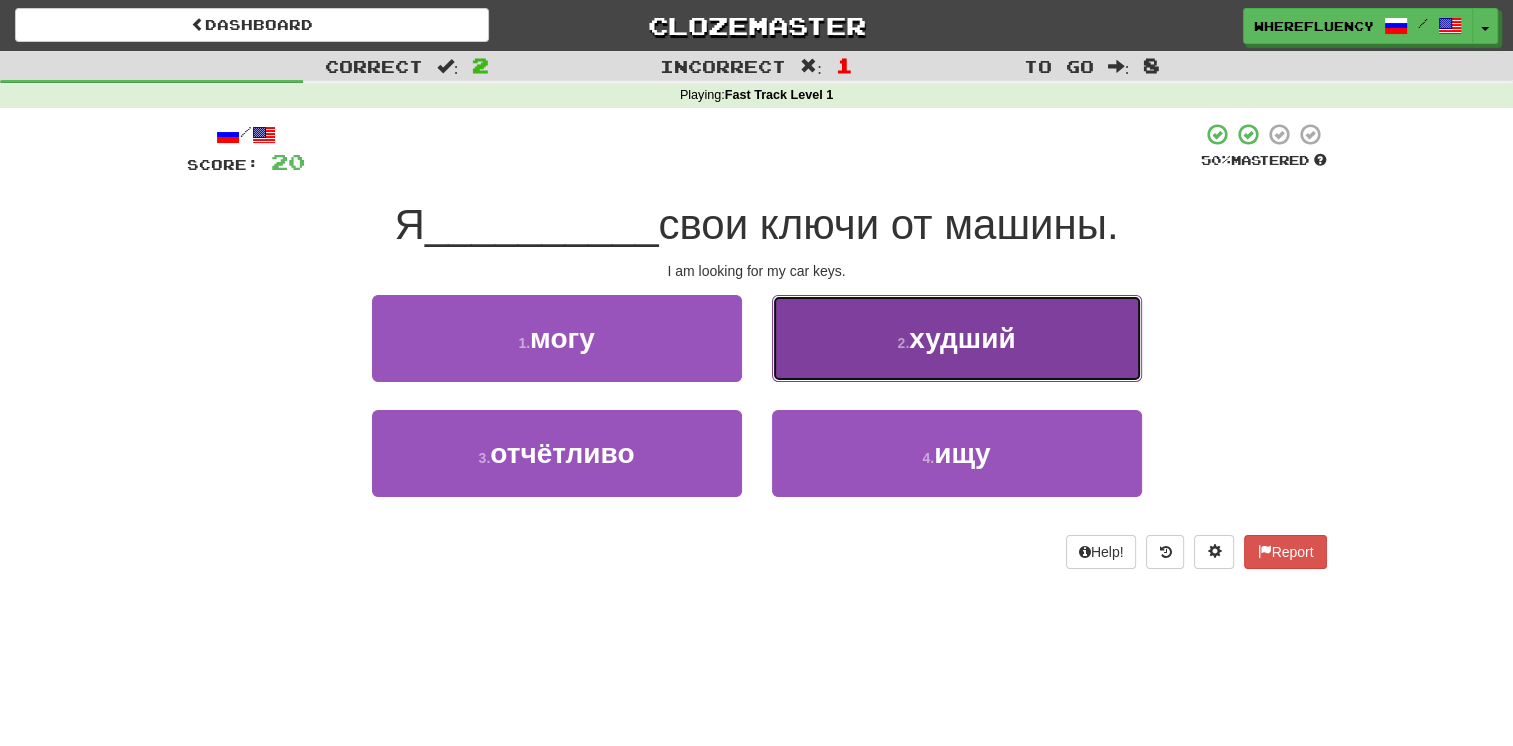 click on "2 ." at bounding box center [903, 343] 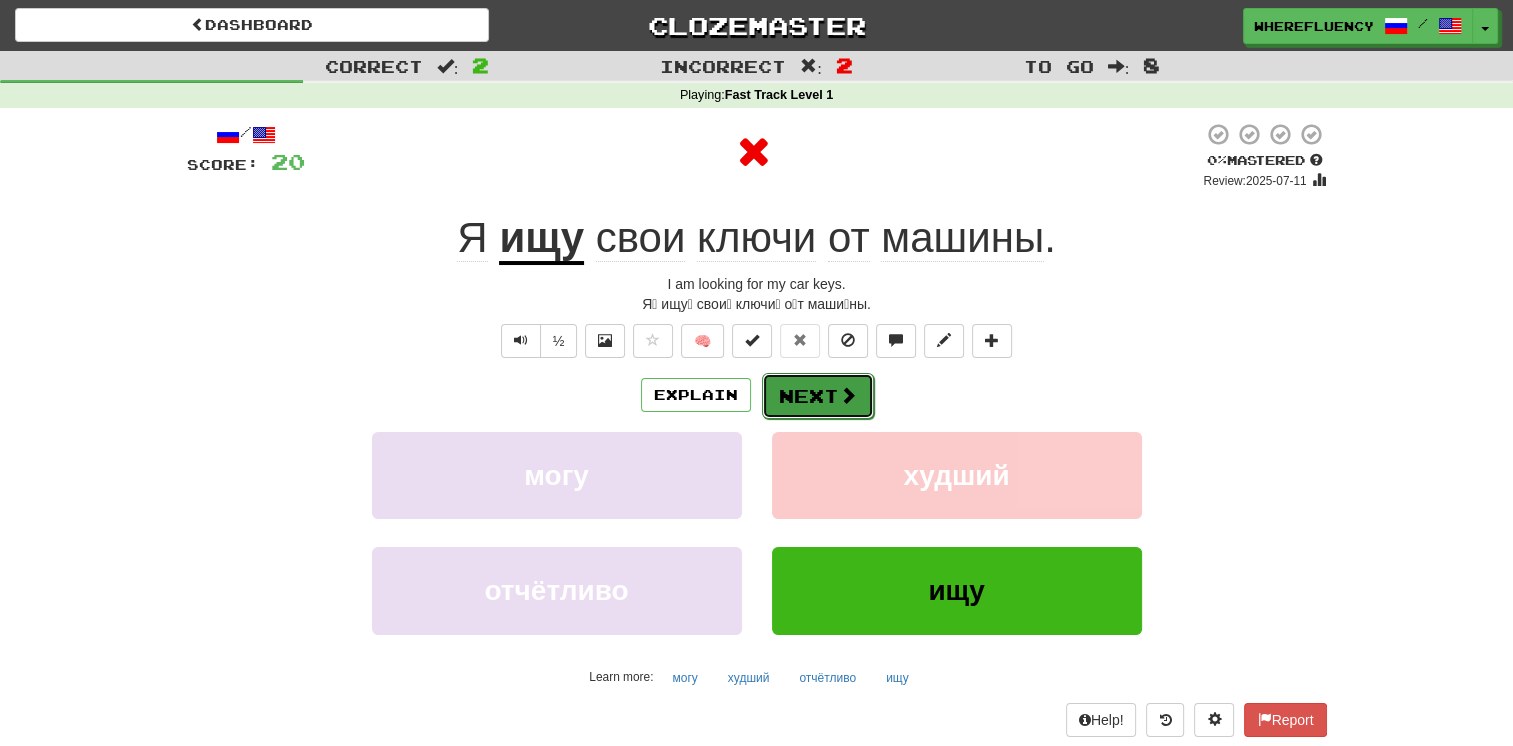 click on "Next" at bounding box center (818, 396) 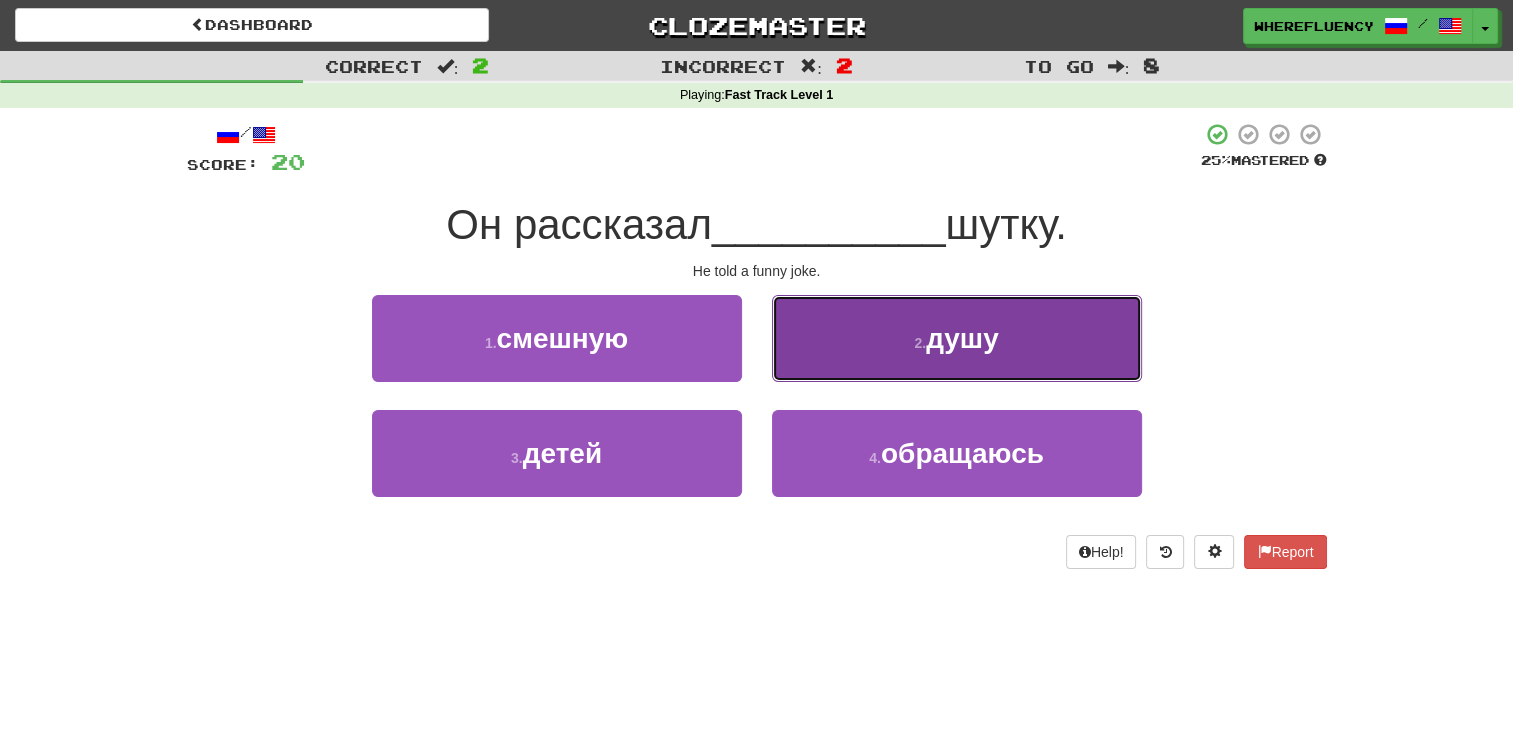 click on "2 .  душу" at bounding box center [957, 338] 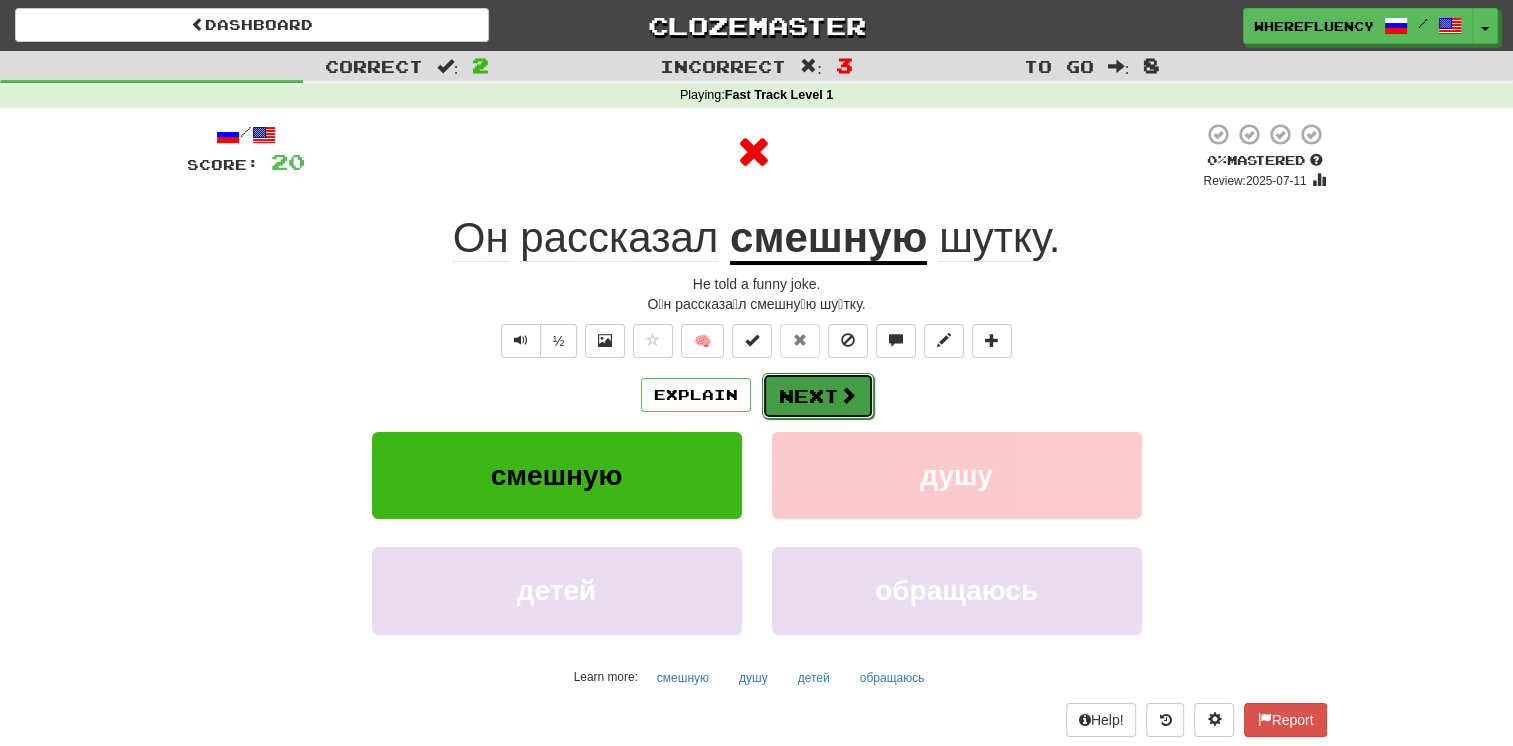 click on "Next" at bounding box center (818, 396) 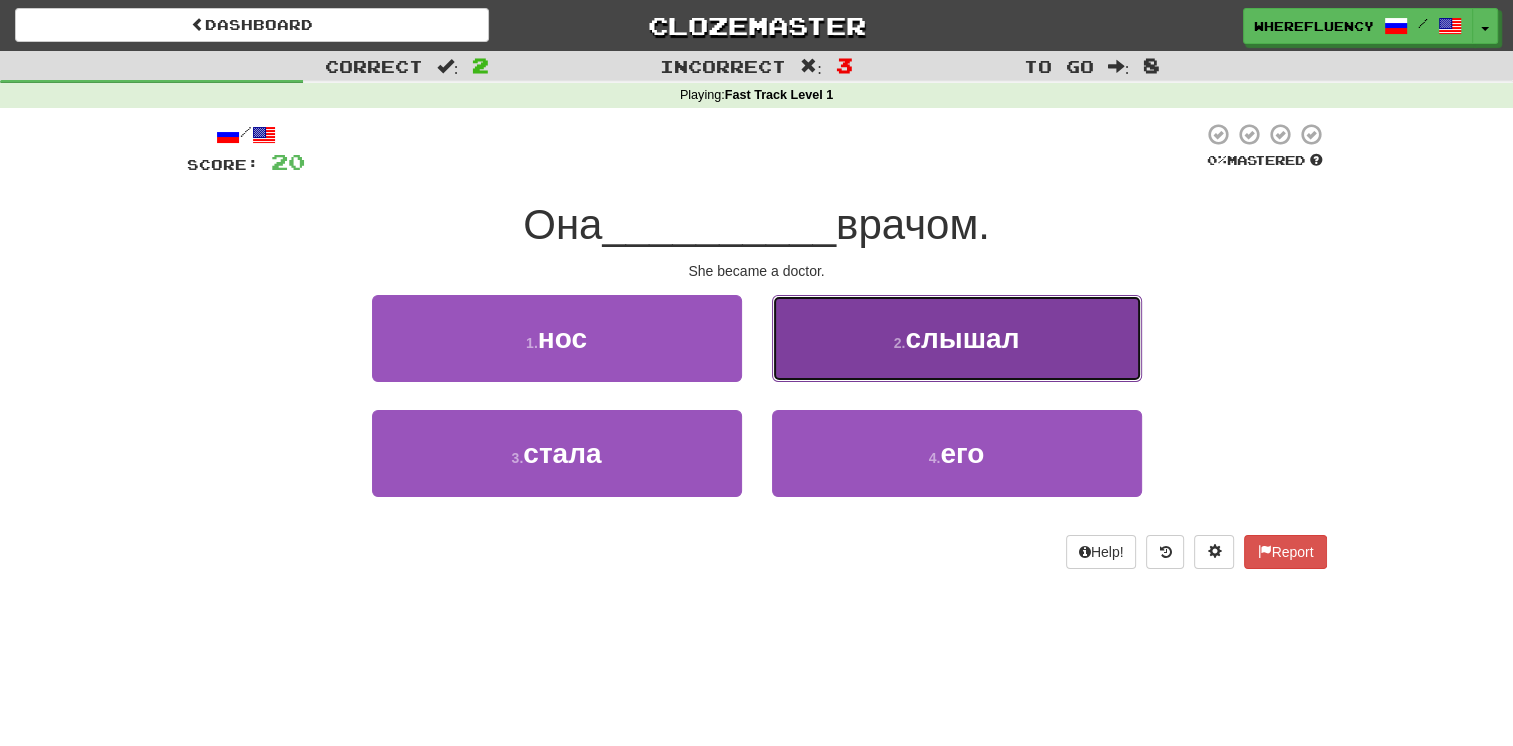 click on "2 .  слышал" at bounding box center (957, 338) 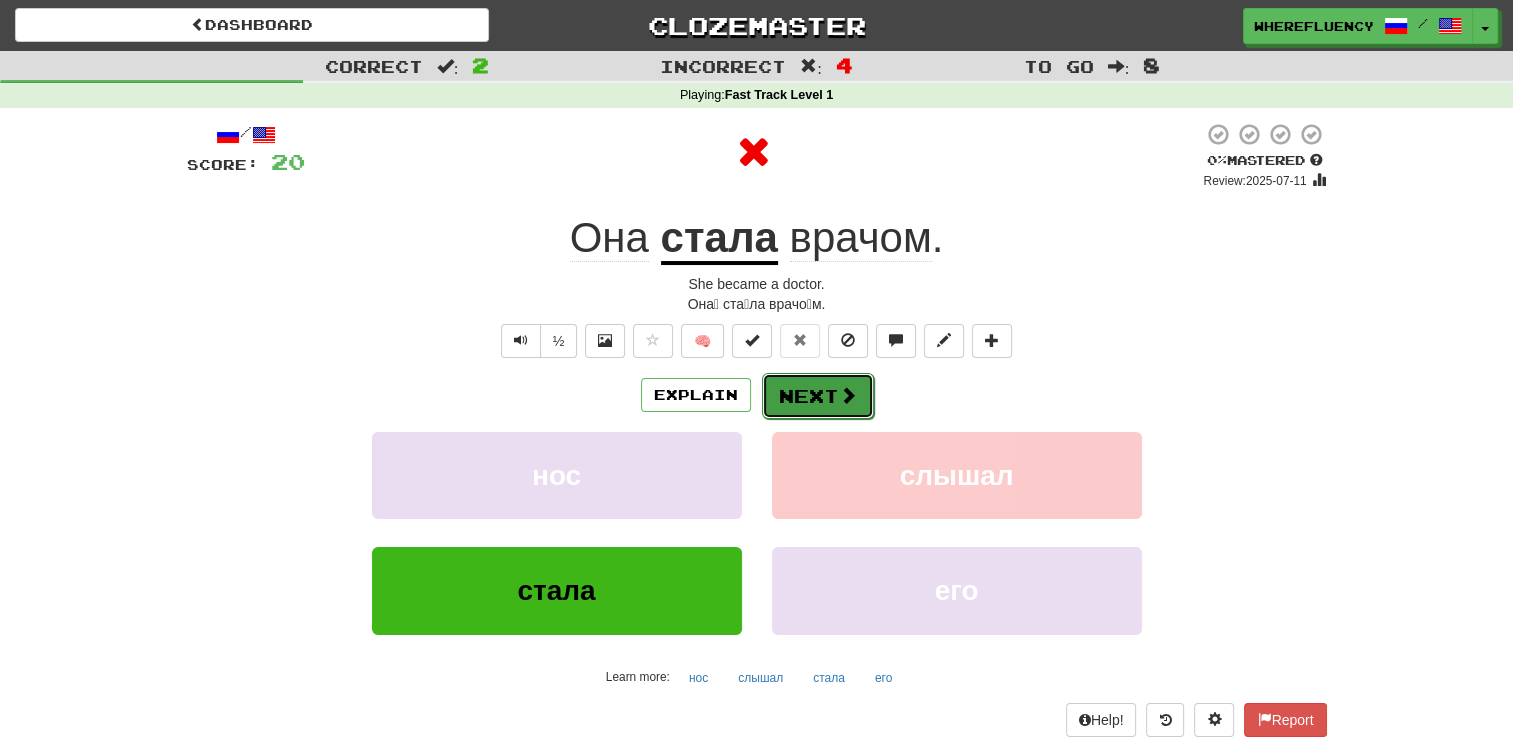 click on "Next" at bounding box center (818, 396) 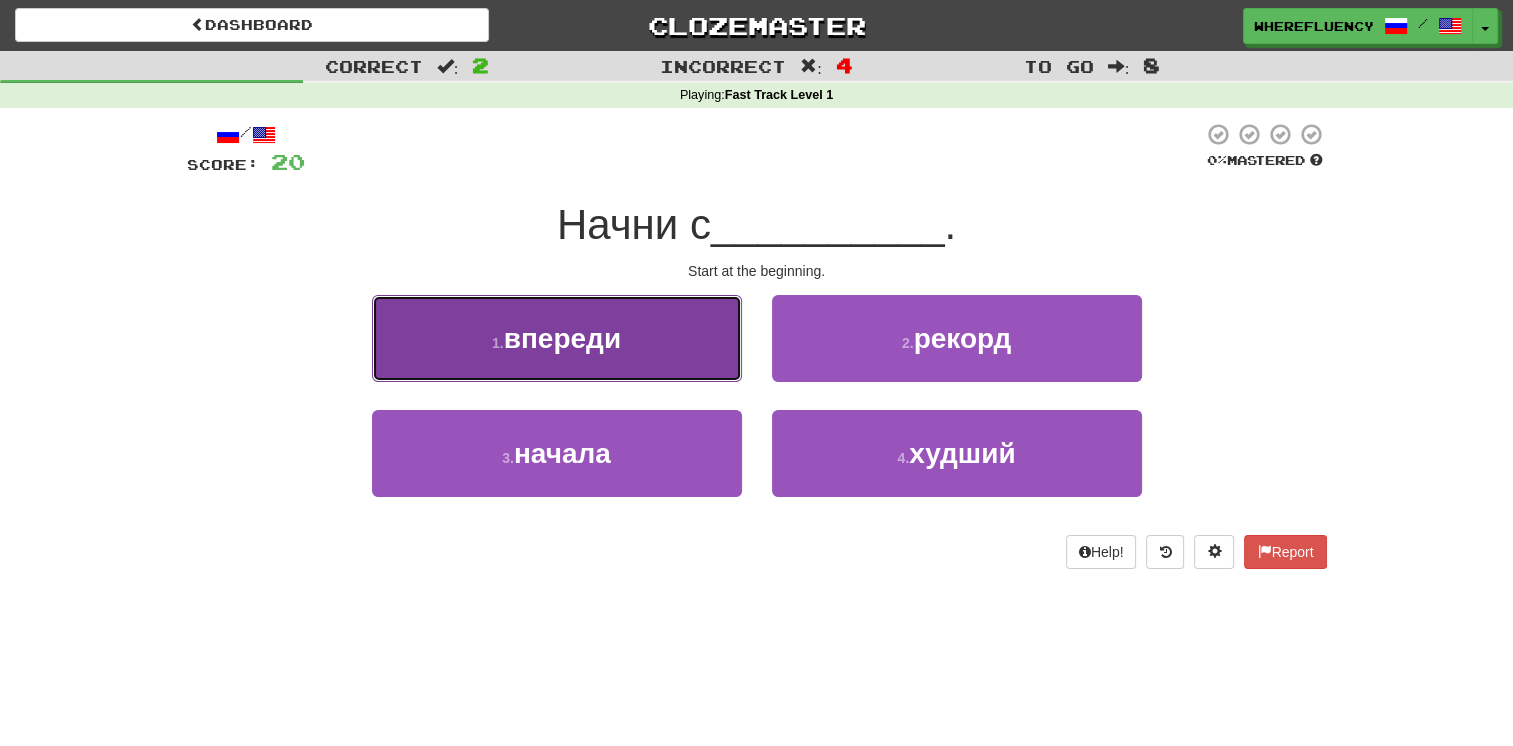 click on "1 .  впереди" at bounding box center [557, 338] 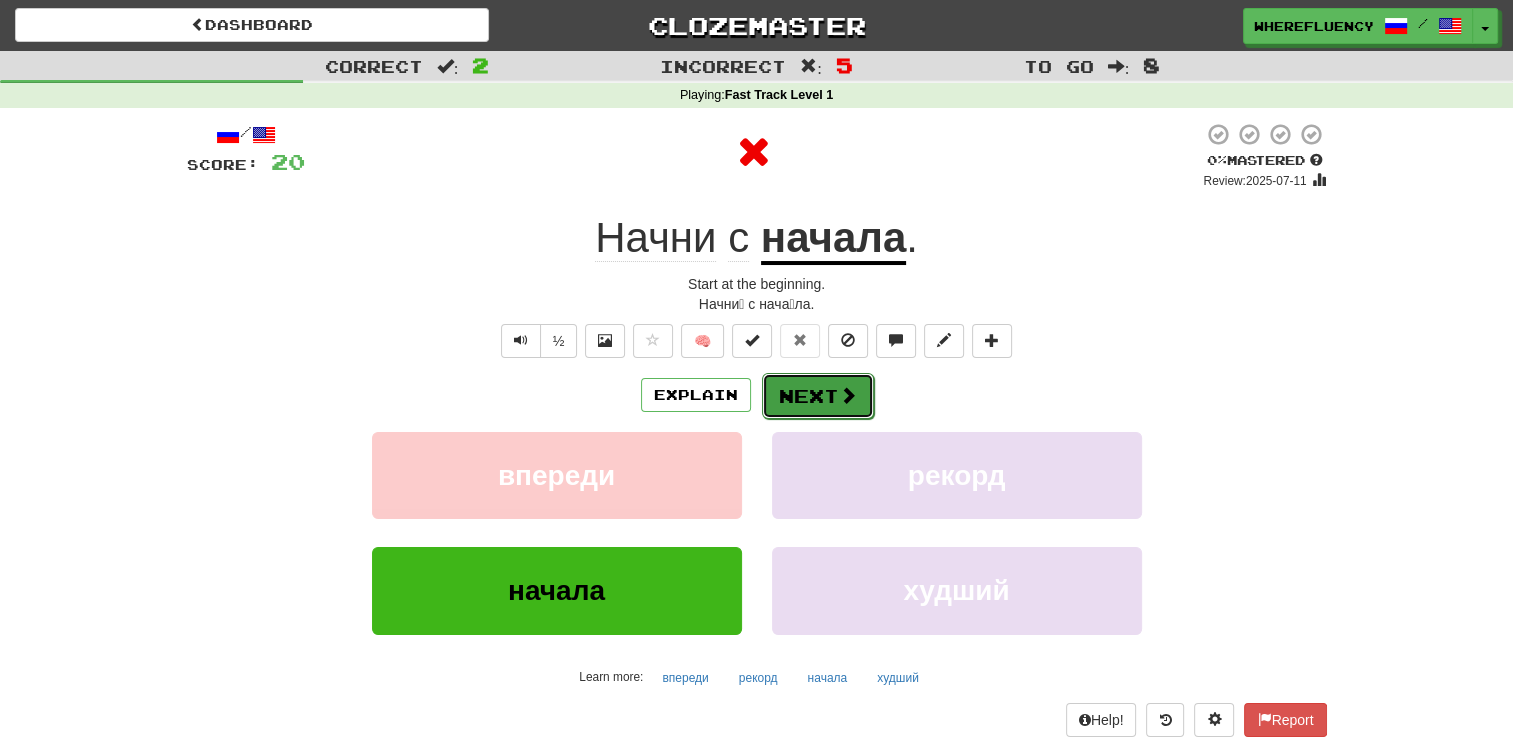 click on "Next" at bounding box center [818, 396] 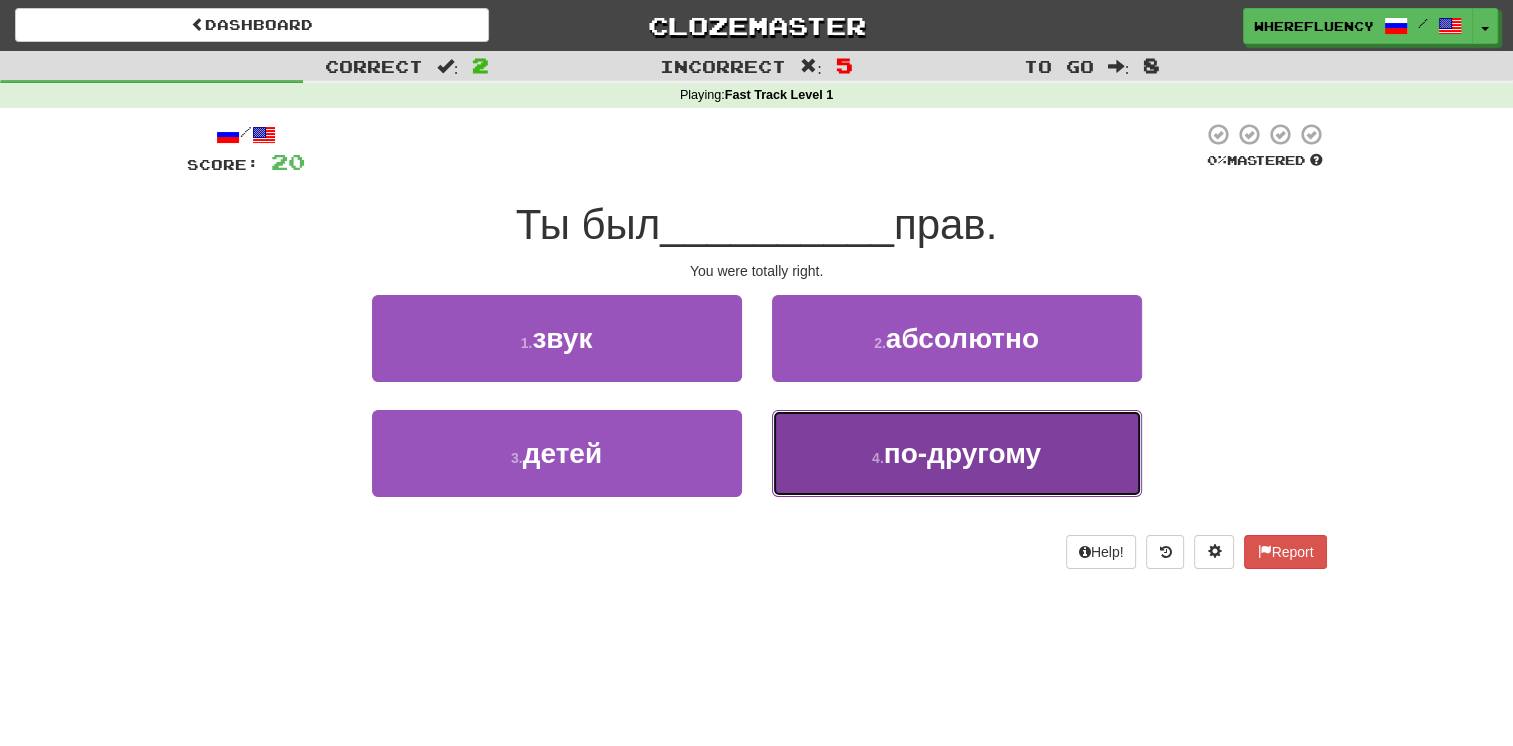 click on "4 .  по-другому" at bounding box center [957, 453] 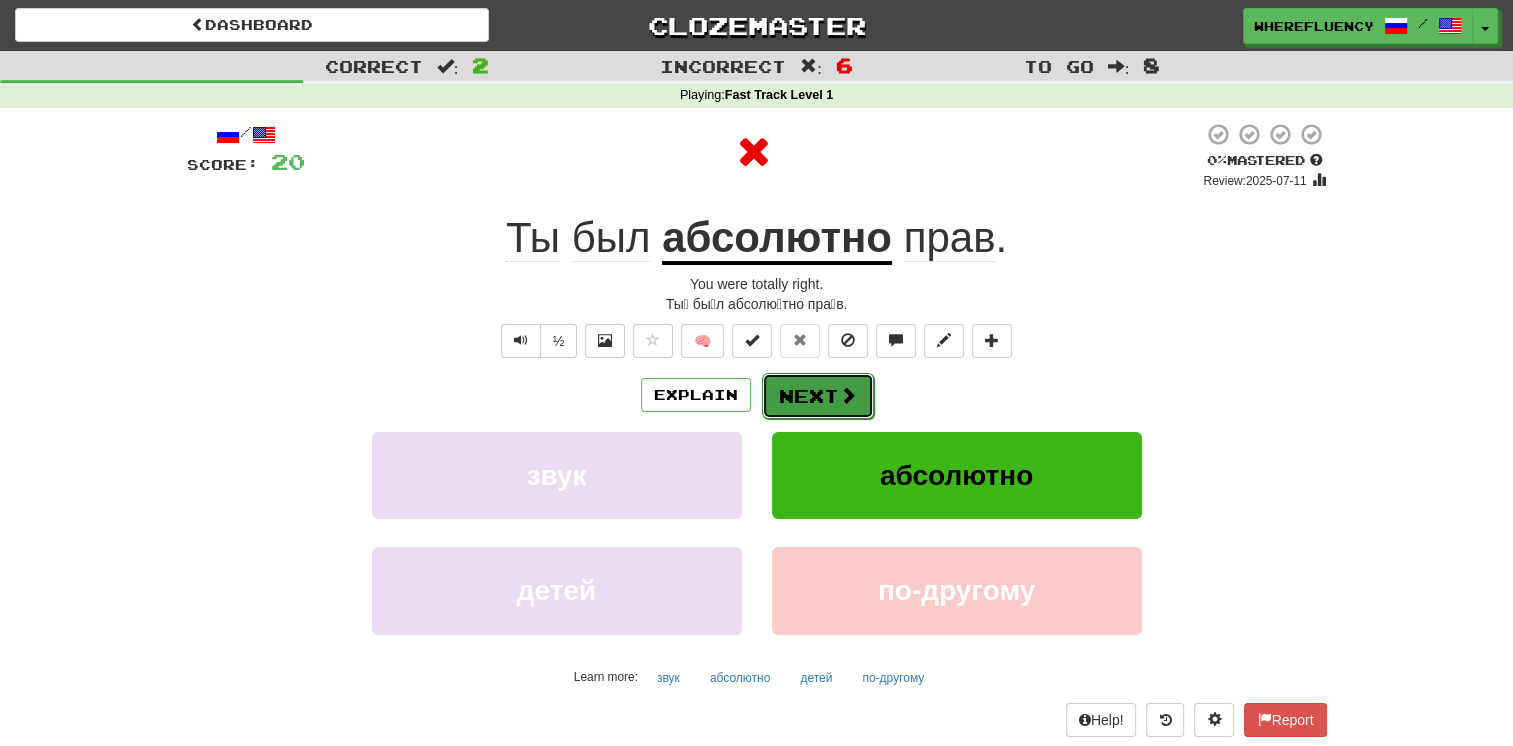 click on "Next" at bounding box center [818, 396] 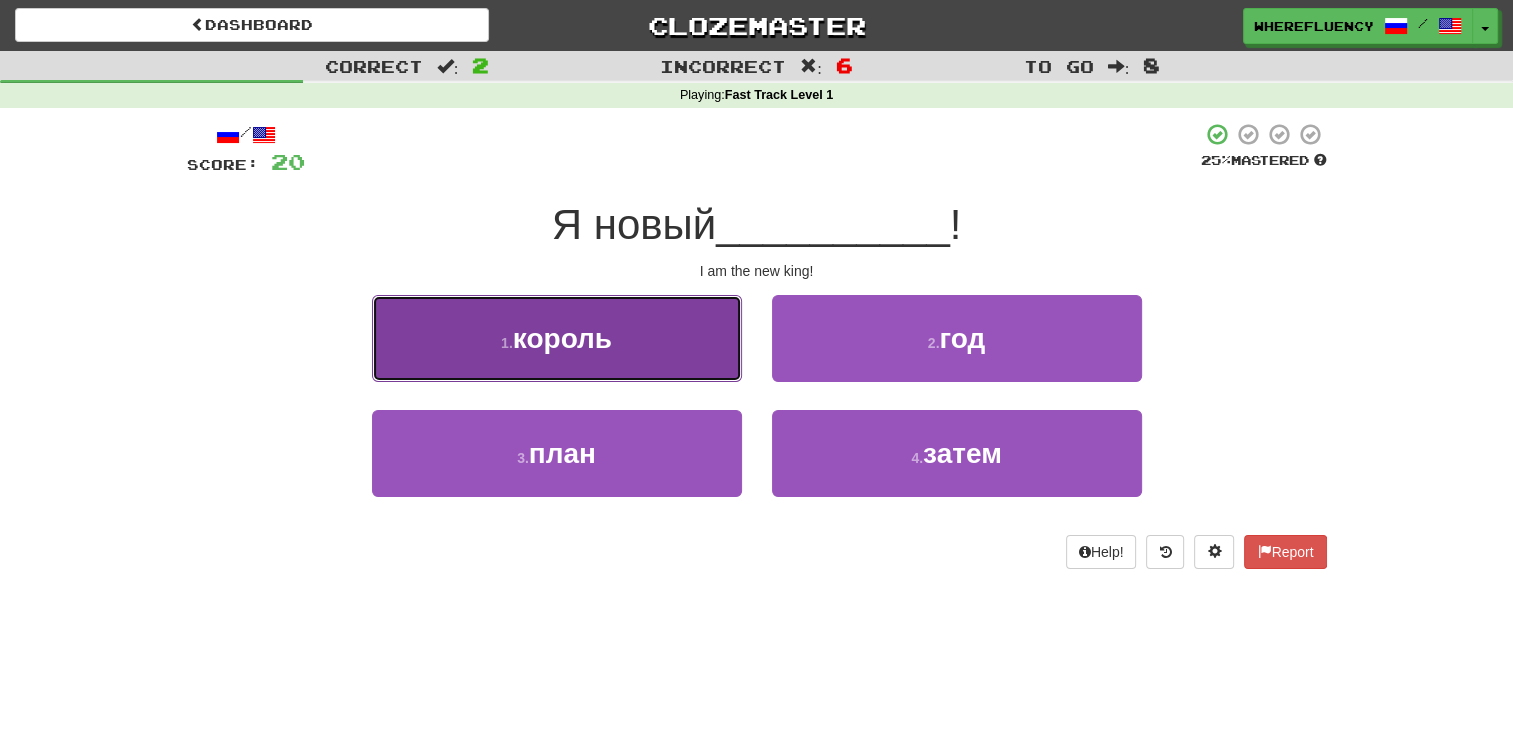 click on "1 .  король" at bounding box center [557, 338] 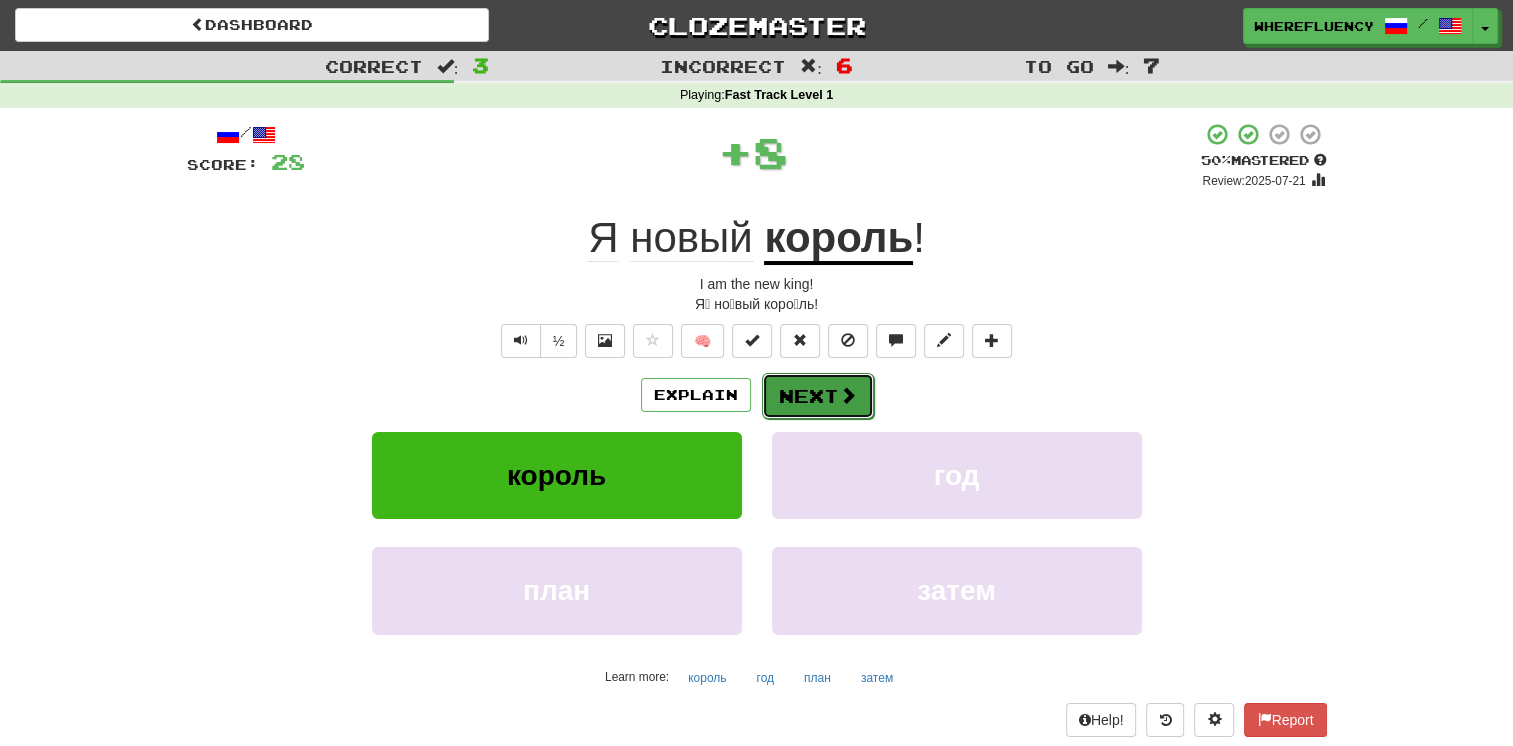 click on "Next" at bounding box center [818, 396] 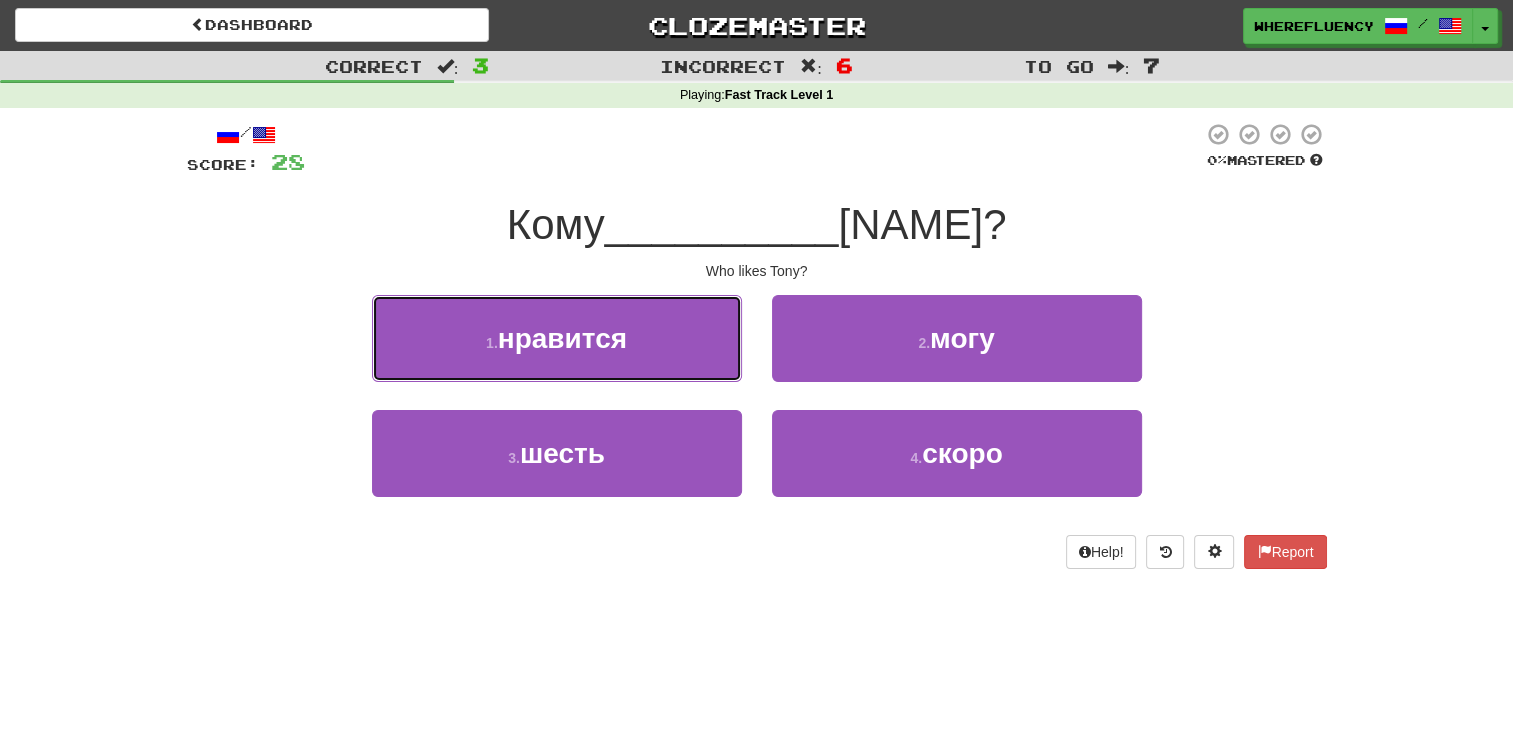 drag, startPoint x: 660, startPoint y: 342, endPoint x: 701, endPoint y: 370, distance: 49.648766 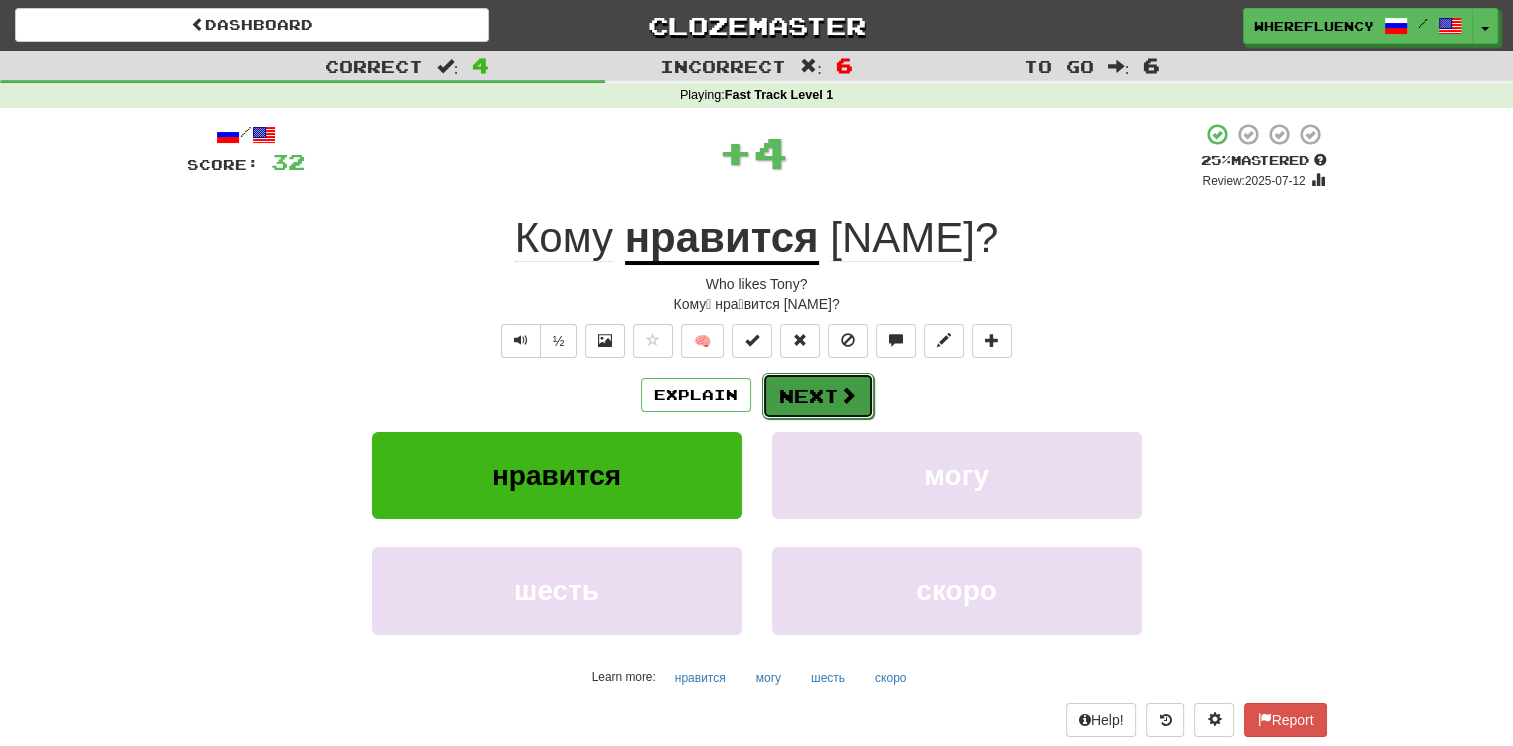 click on "Next" at bounding box center (818, 396) 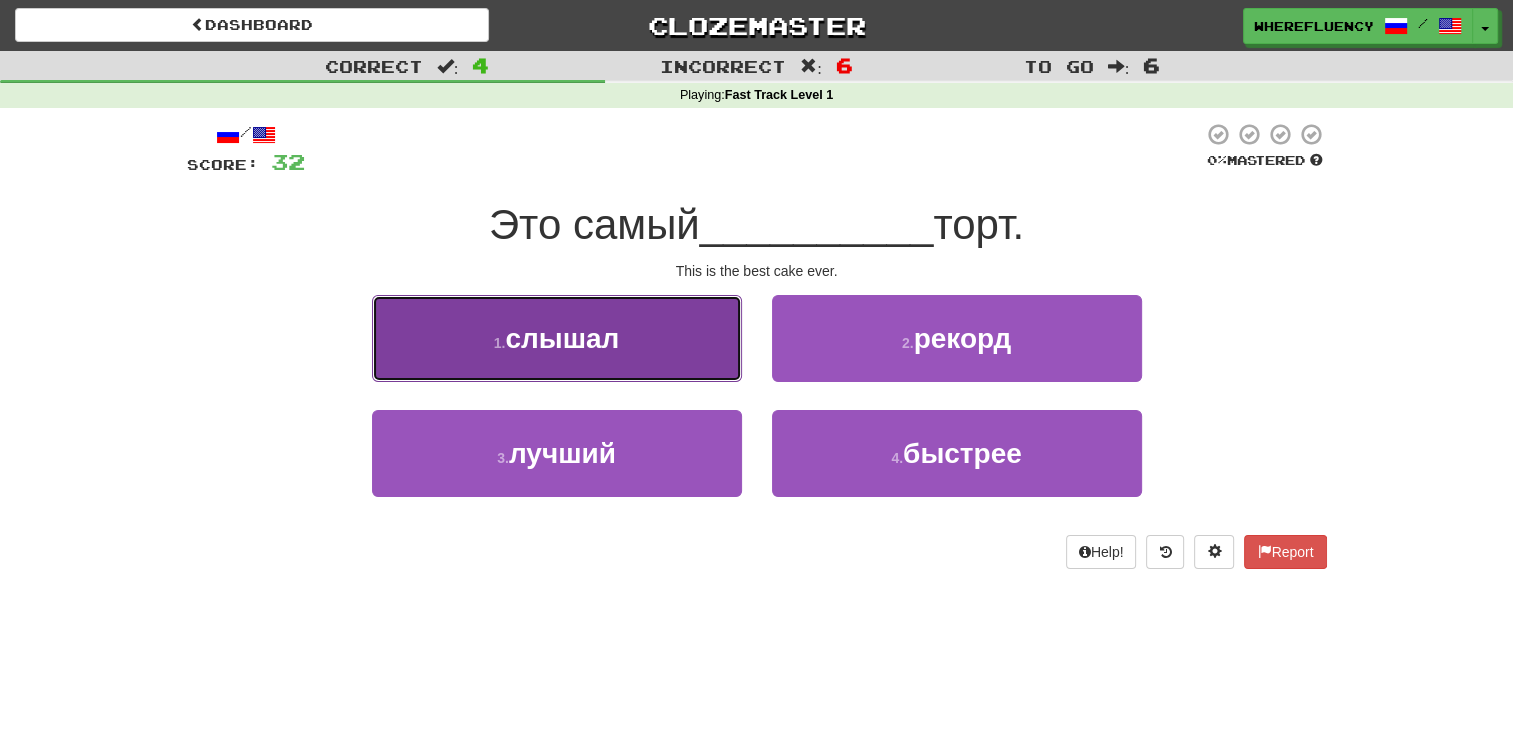 click on "1 .  слышал" at bounding box center [557, 338] 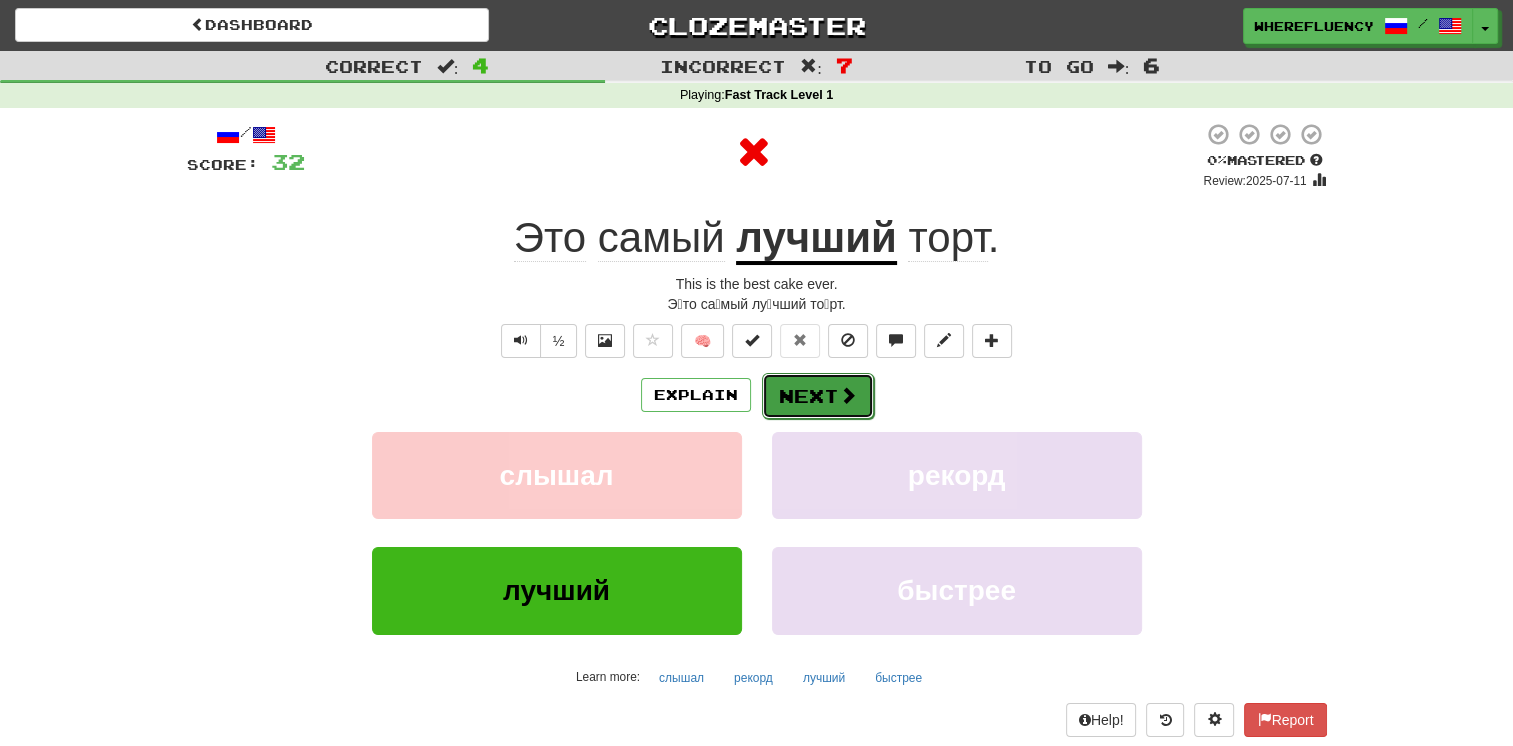 click on "Next" at bounding box center [818, 396] 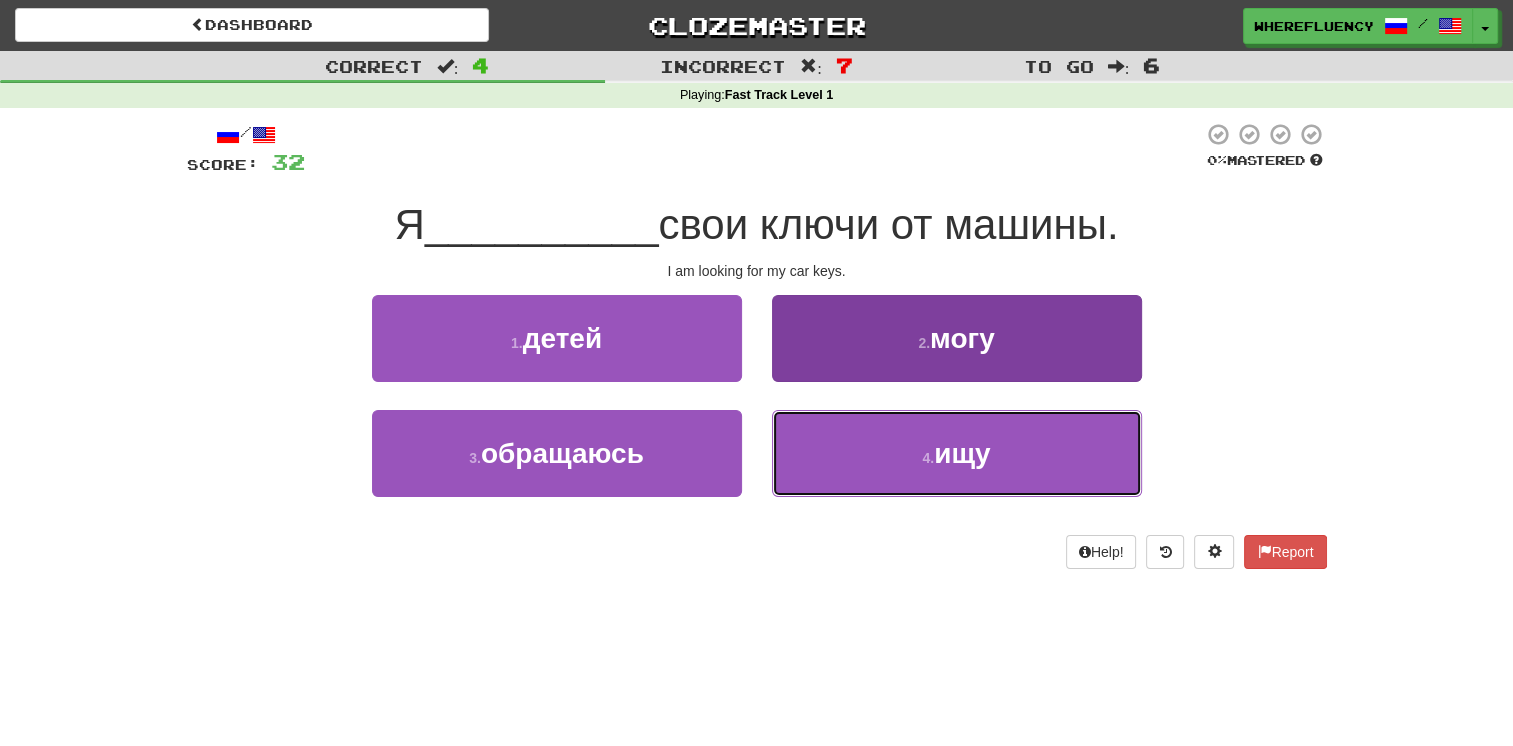 drag, startPoint x: 882, startPoint y: 460, endPoint x: 836, endPoint y: 450, distance: 47.07441 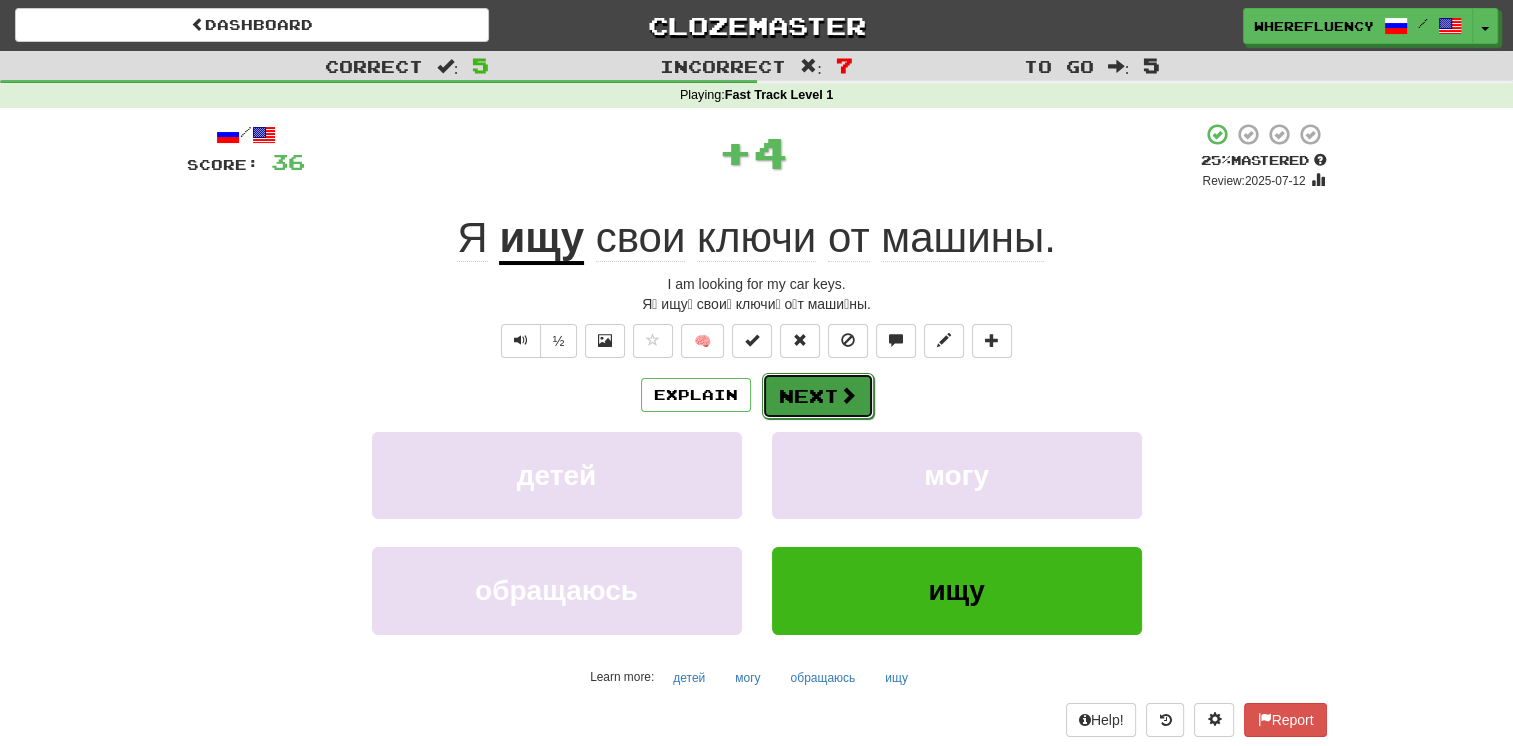 click on "Next" at bounding box center (818, 396) 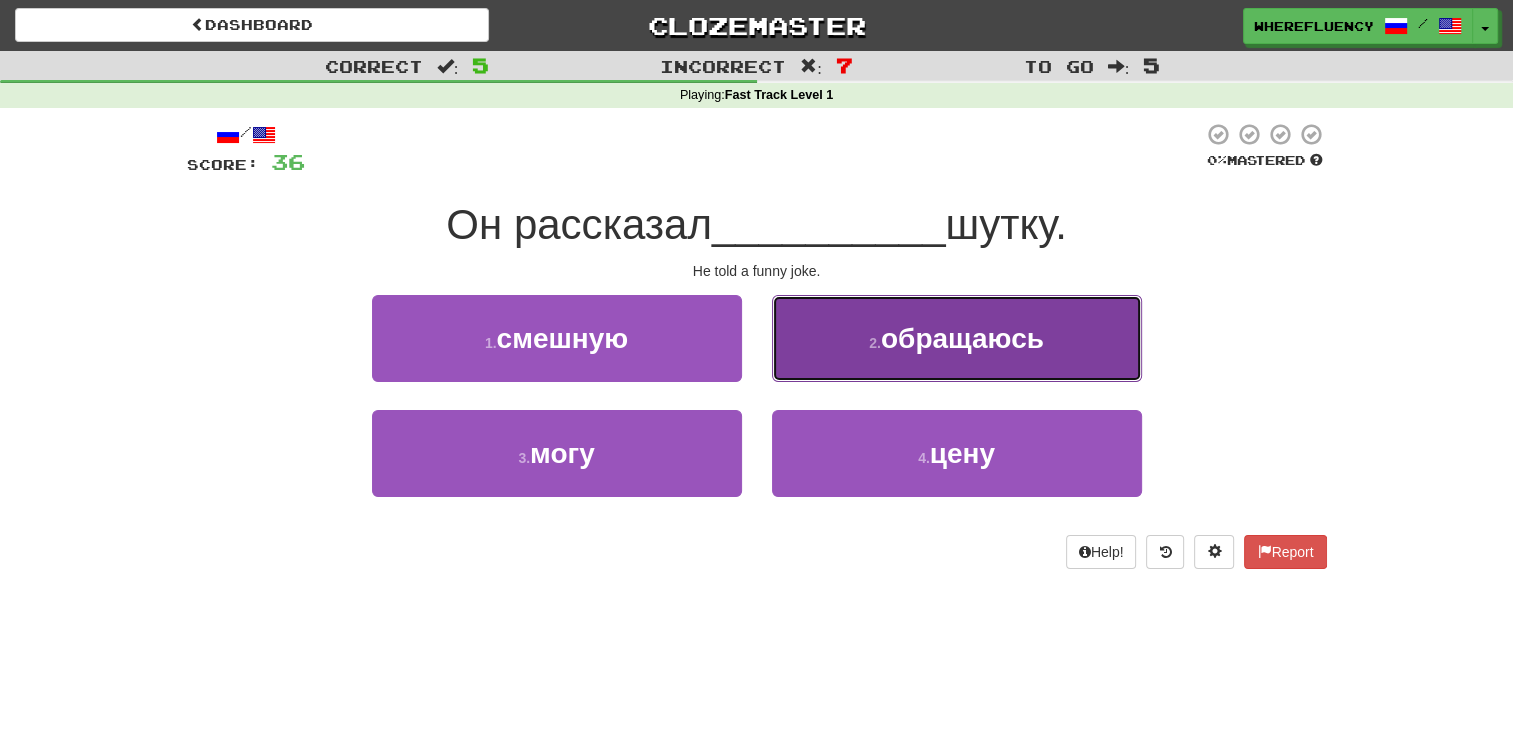 click on "2 .  обращаюсь" at bounding box center (957, 338) 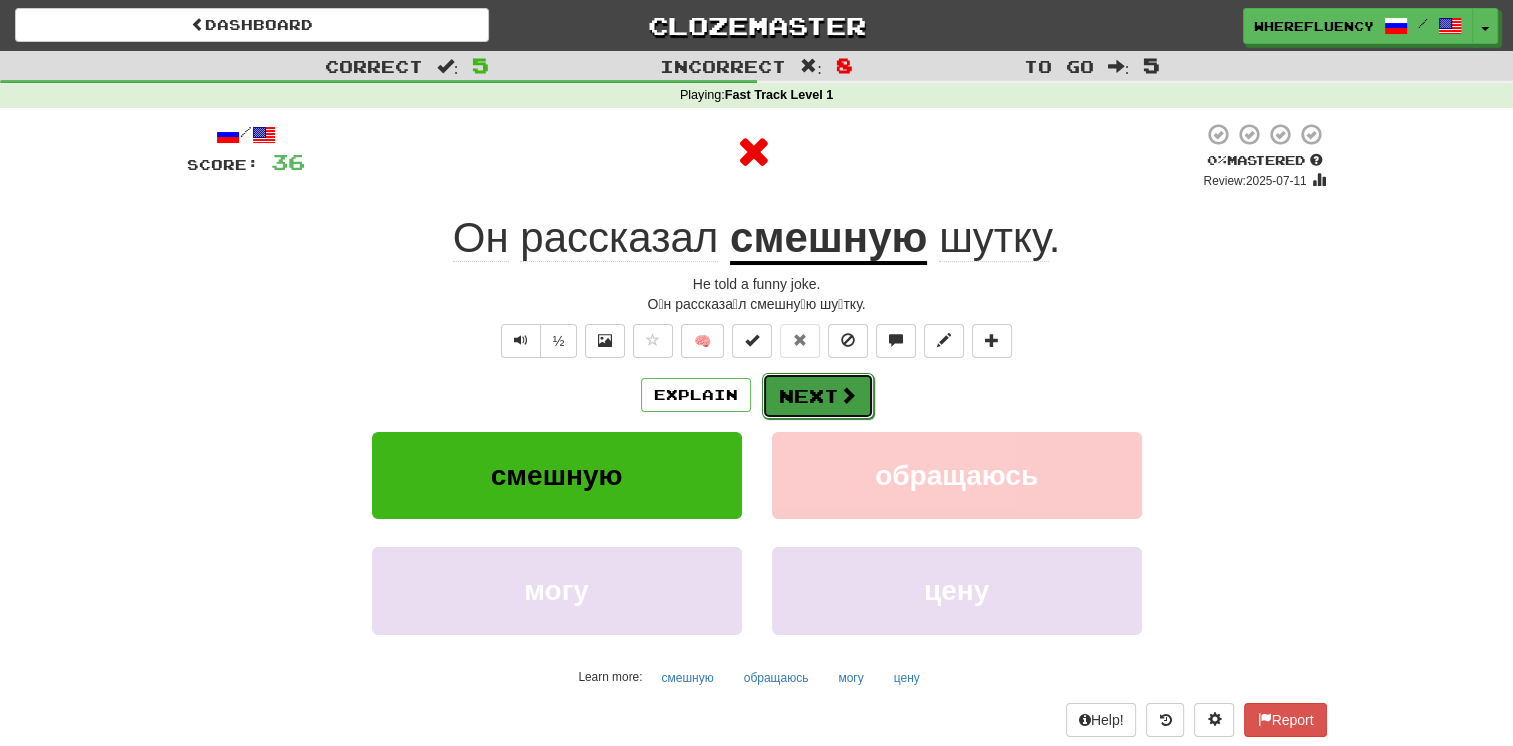 click on "Next" at bounding box center [818, 396] 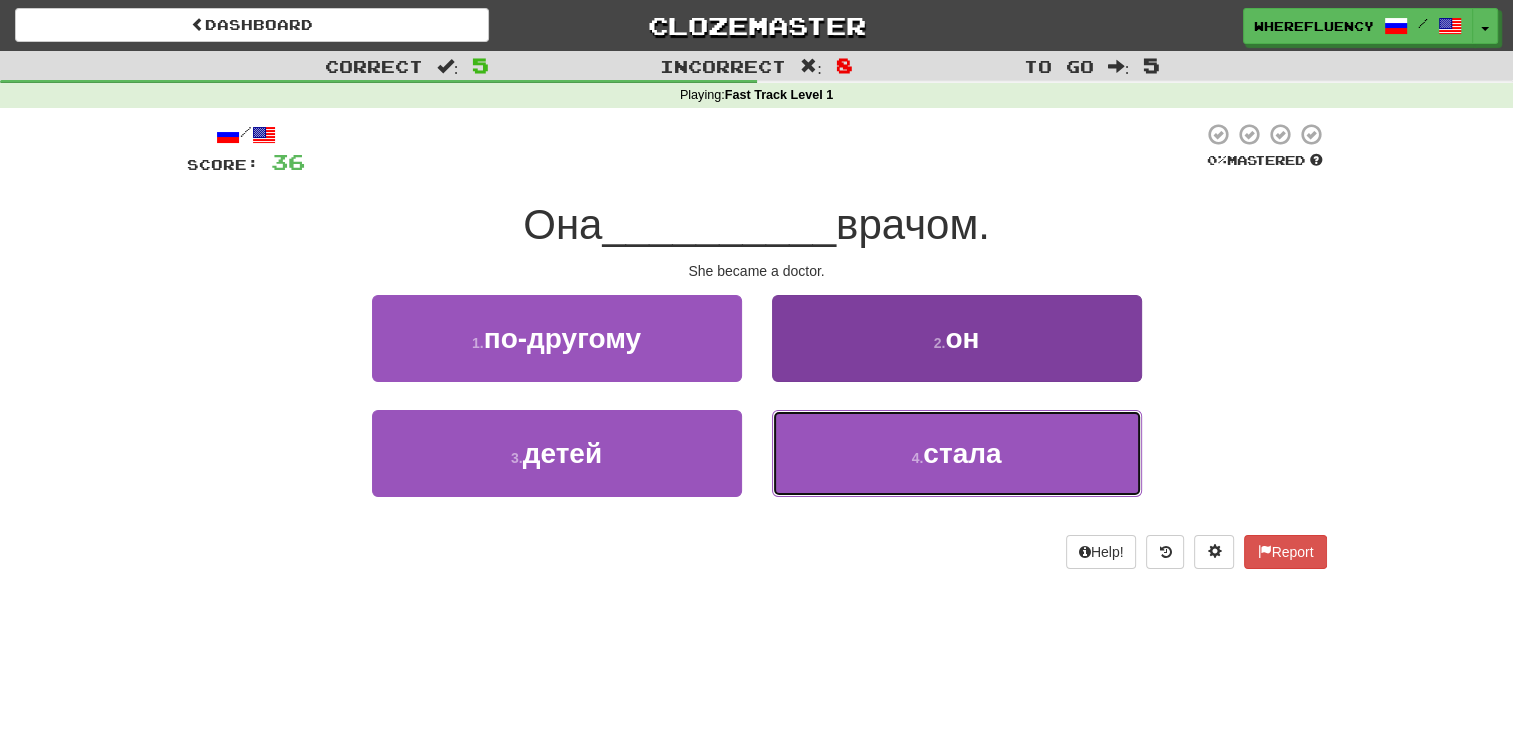 click on "4 .  стала" at bounding box center (957, 453) 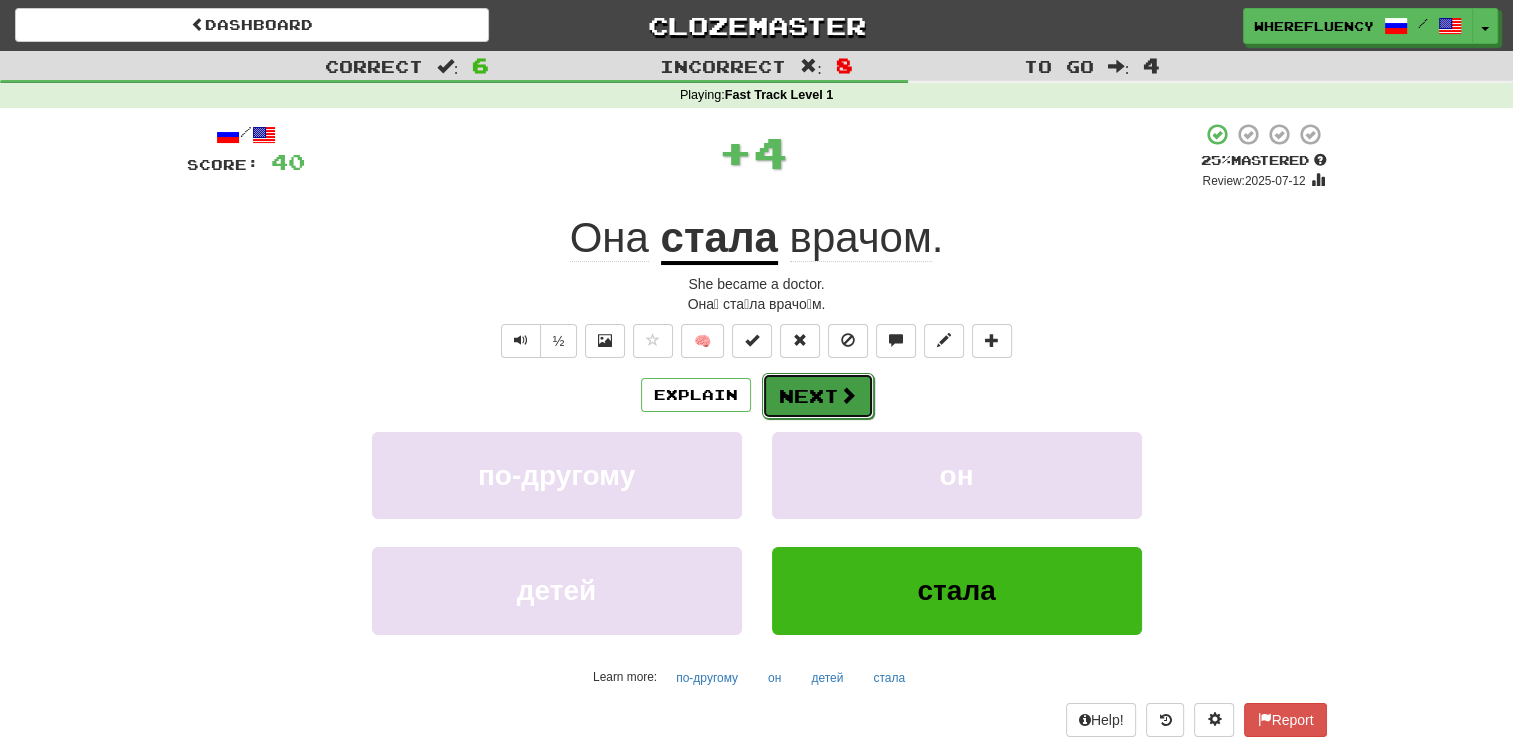 click on "Next" at bounding box center [818, 396] 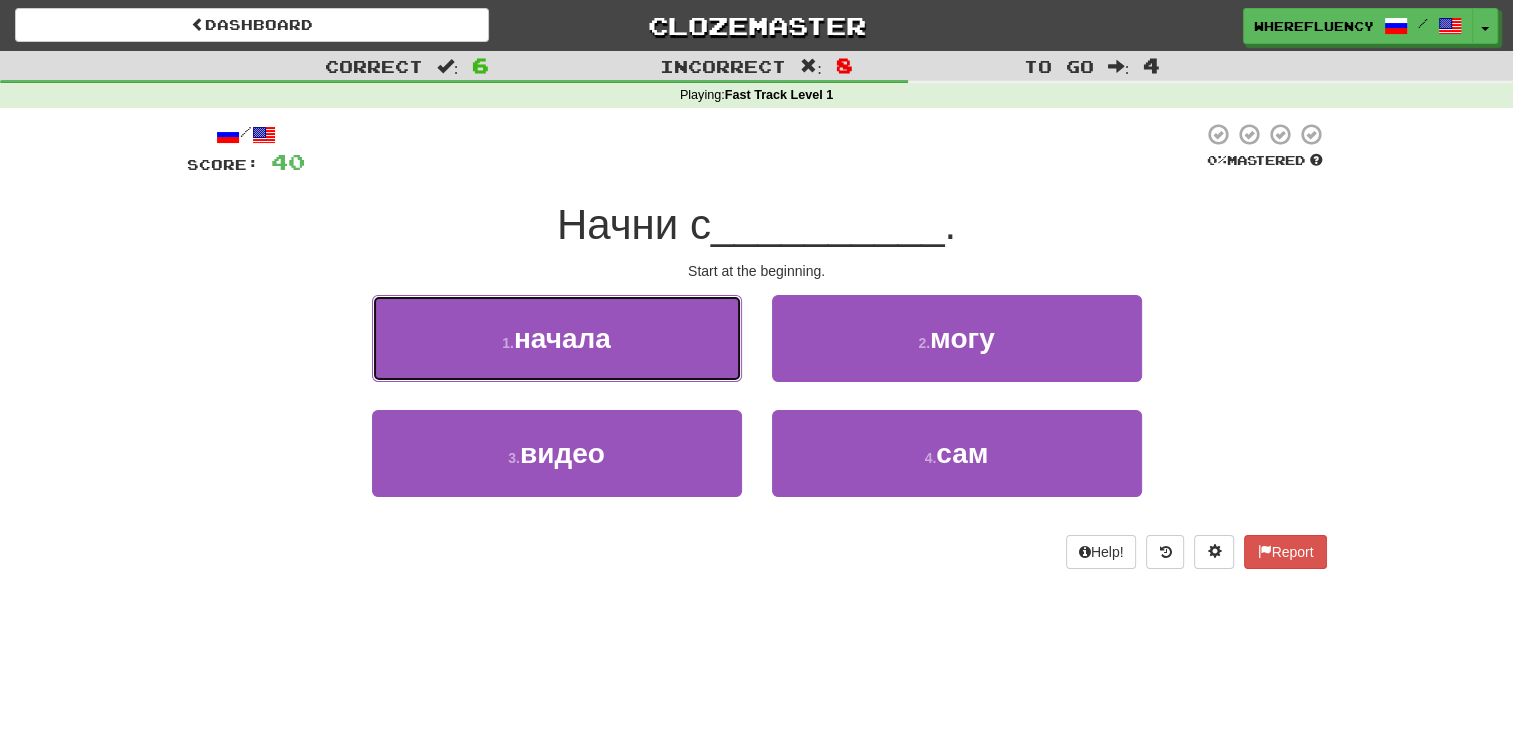 drag, startPoint x: 716, startPoint y: 351, endPoint x: 752, endPoint y: 370, distance: 40.706264 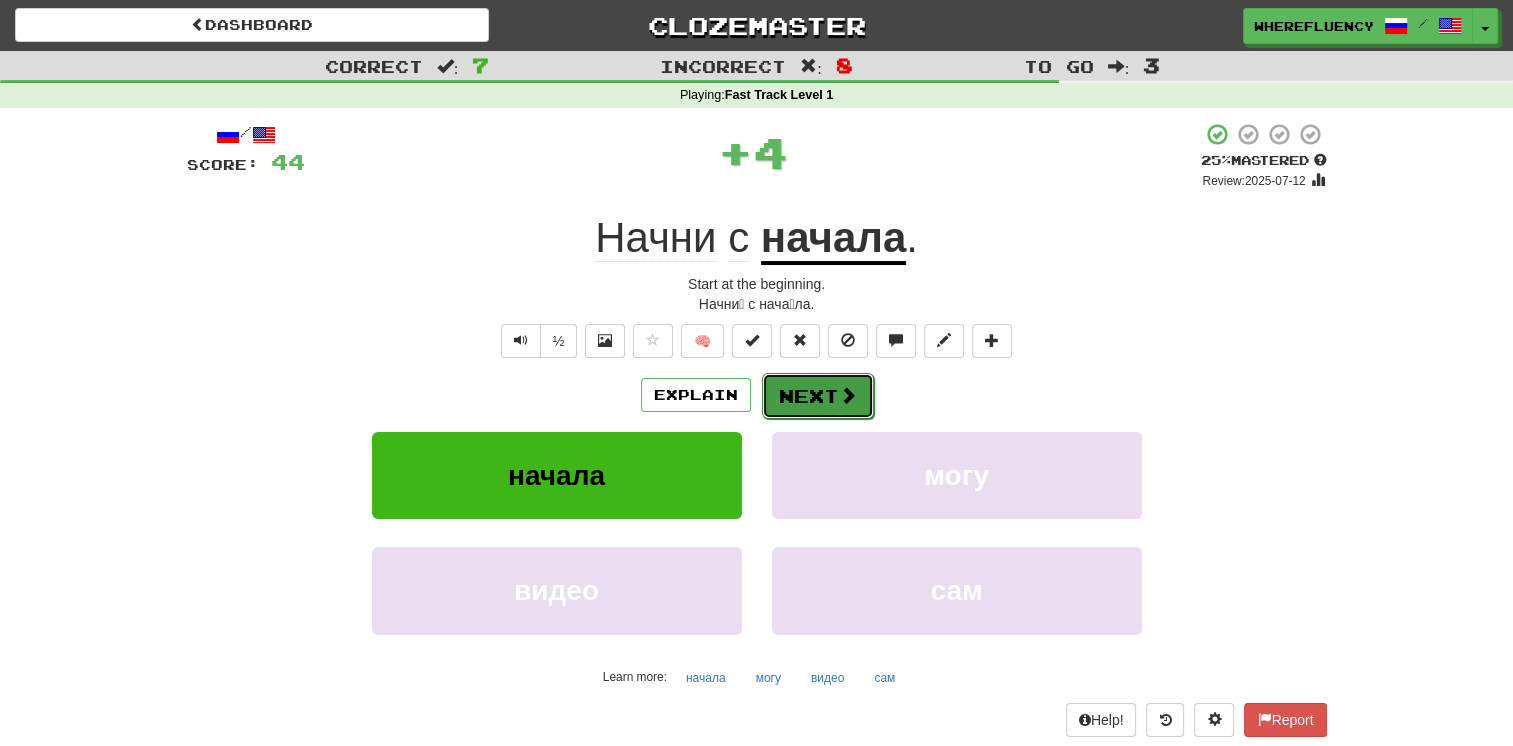 drag, startPoint x: 752, startPoint y: 370, endPoint x: 813, endPoint y: 402, distance: 68.88396 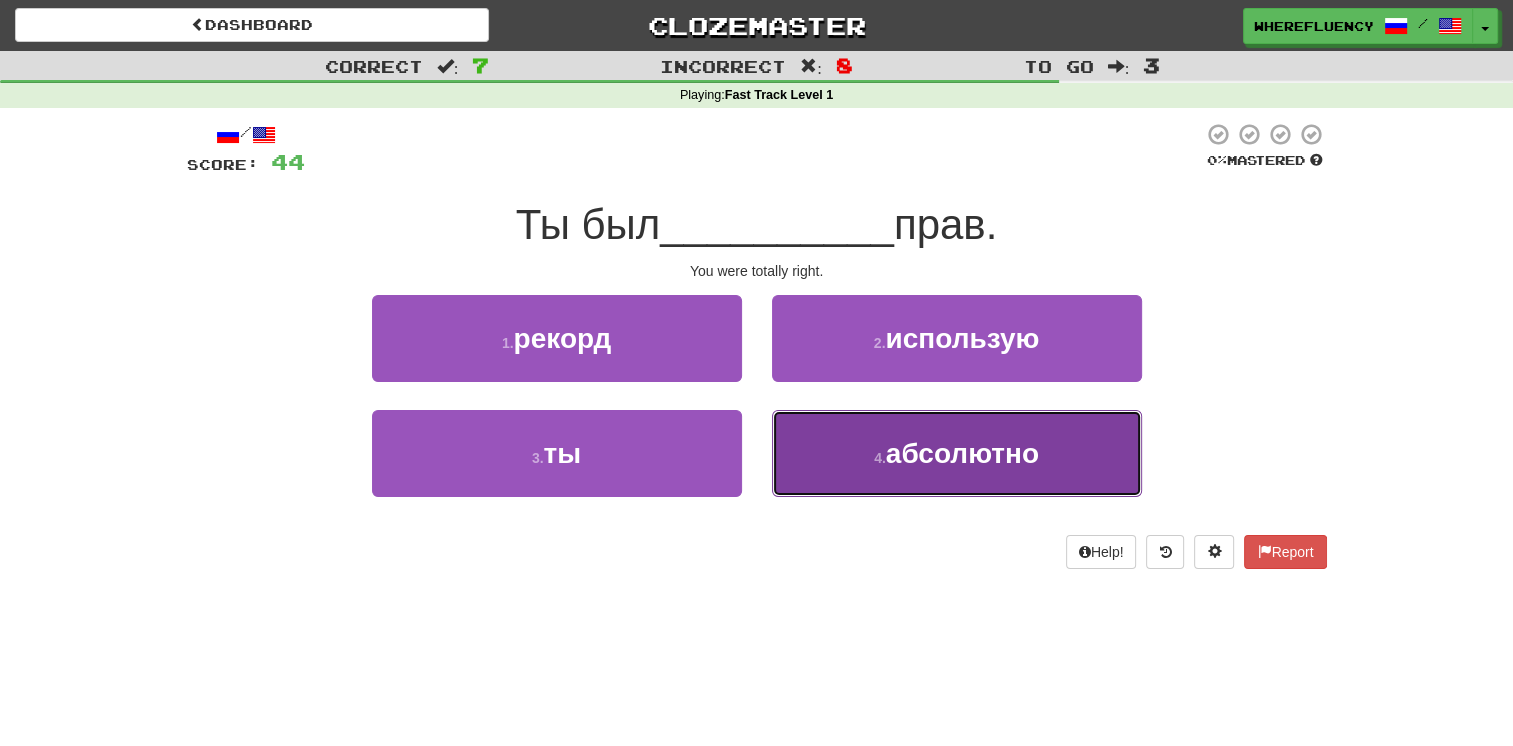 click on "4 .  абсолютно" at bounding box center [957, 453] 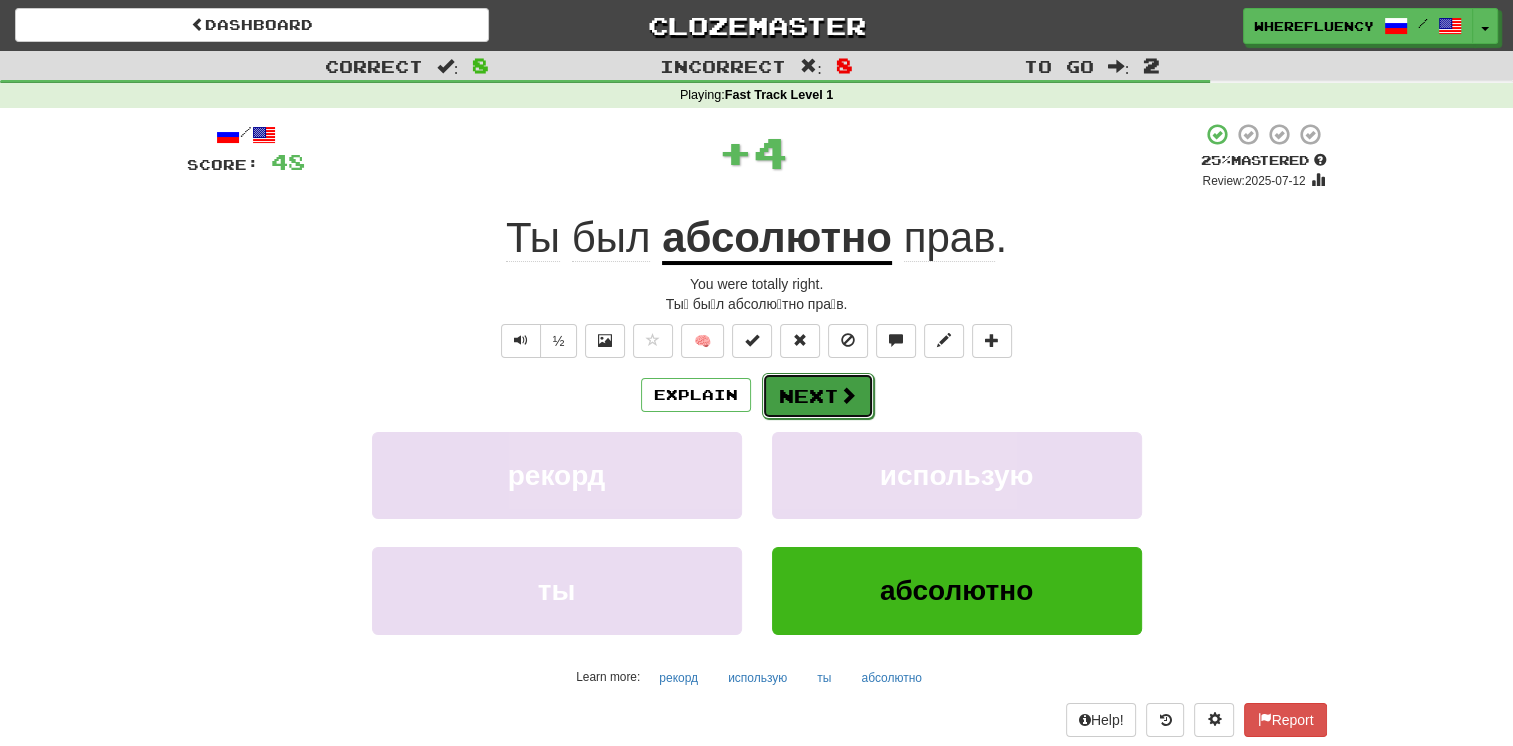 click on "Next" at bounding box center (818, 396) 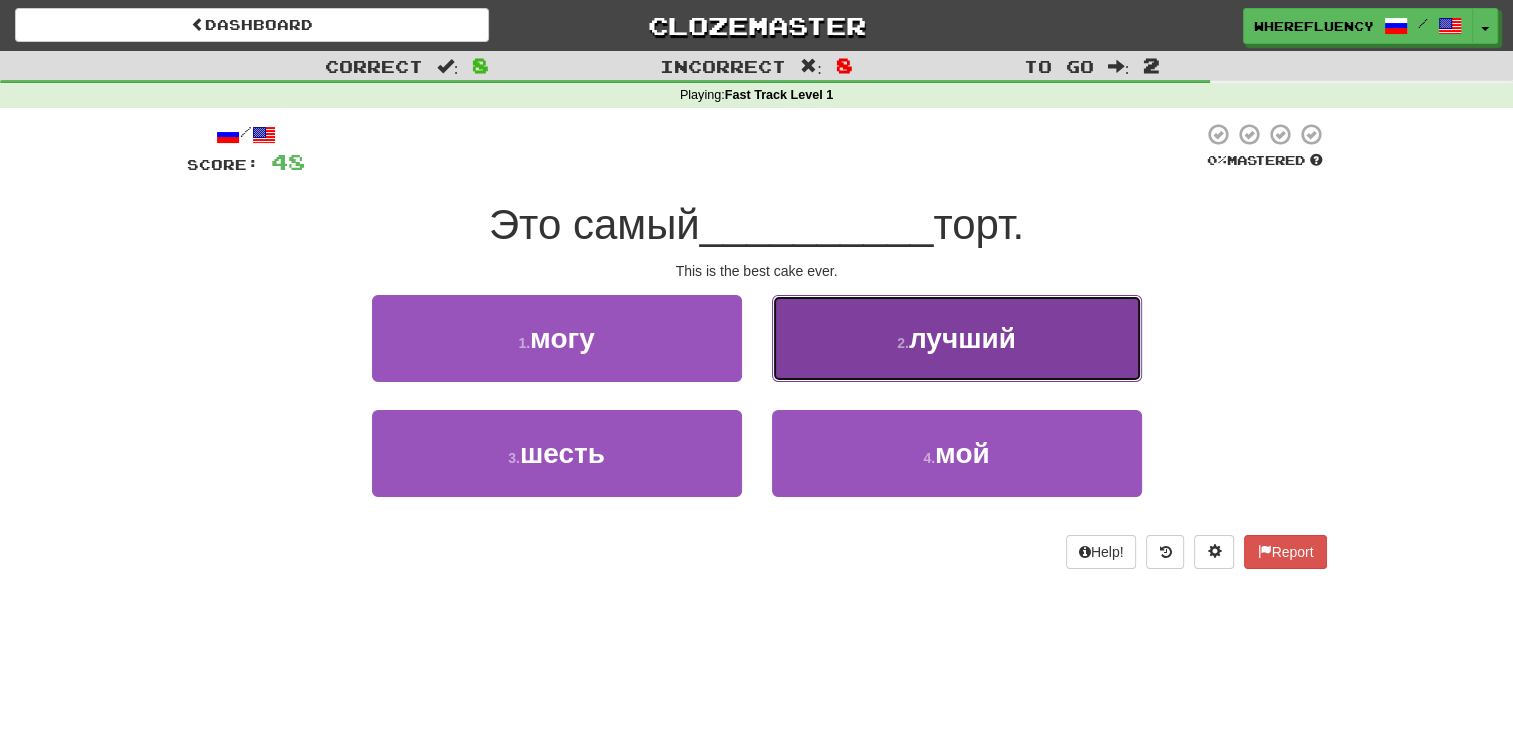 click on "2 .  лучший" at bounding box center (957, 338) 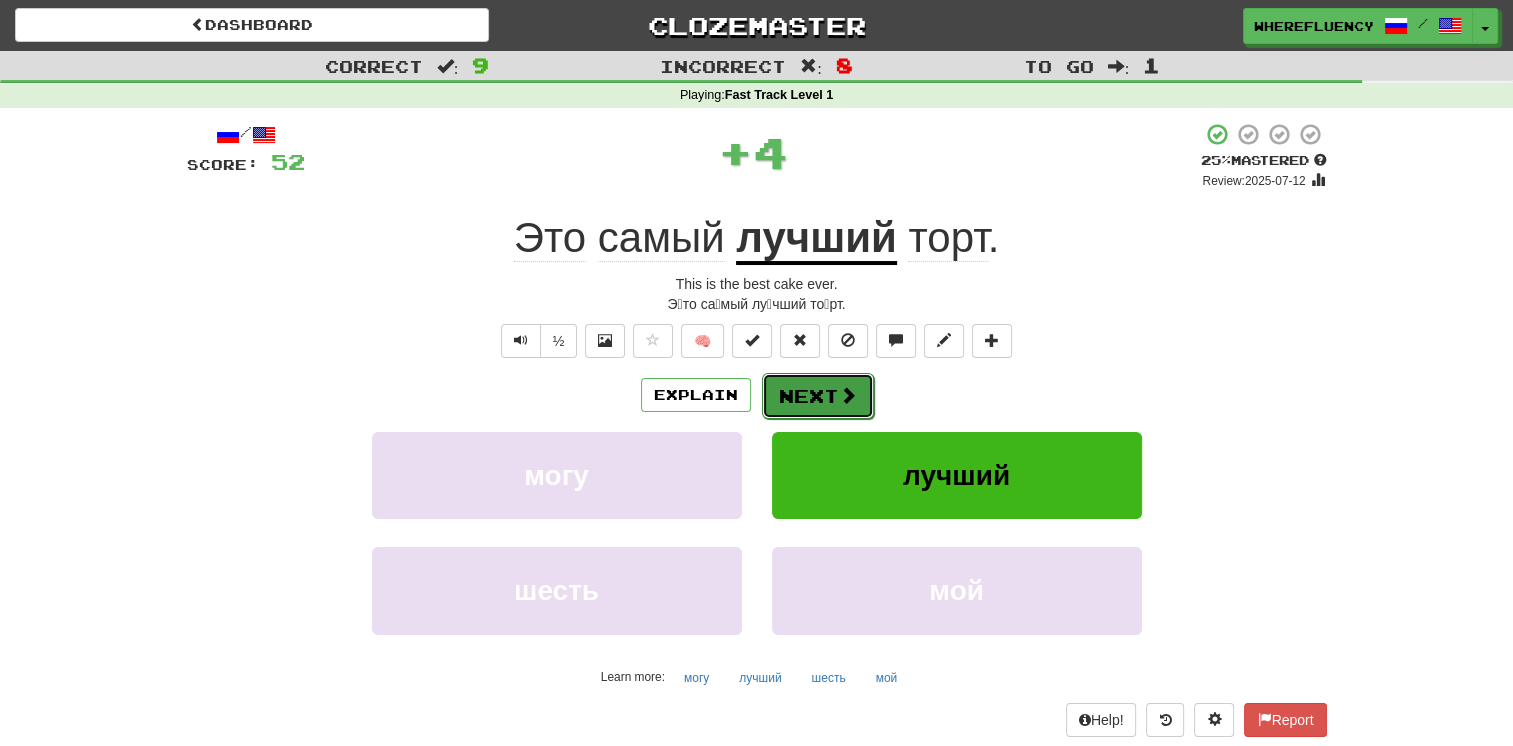click on "Next" at bounding box center (818, 396) 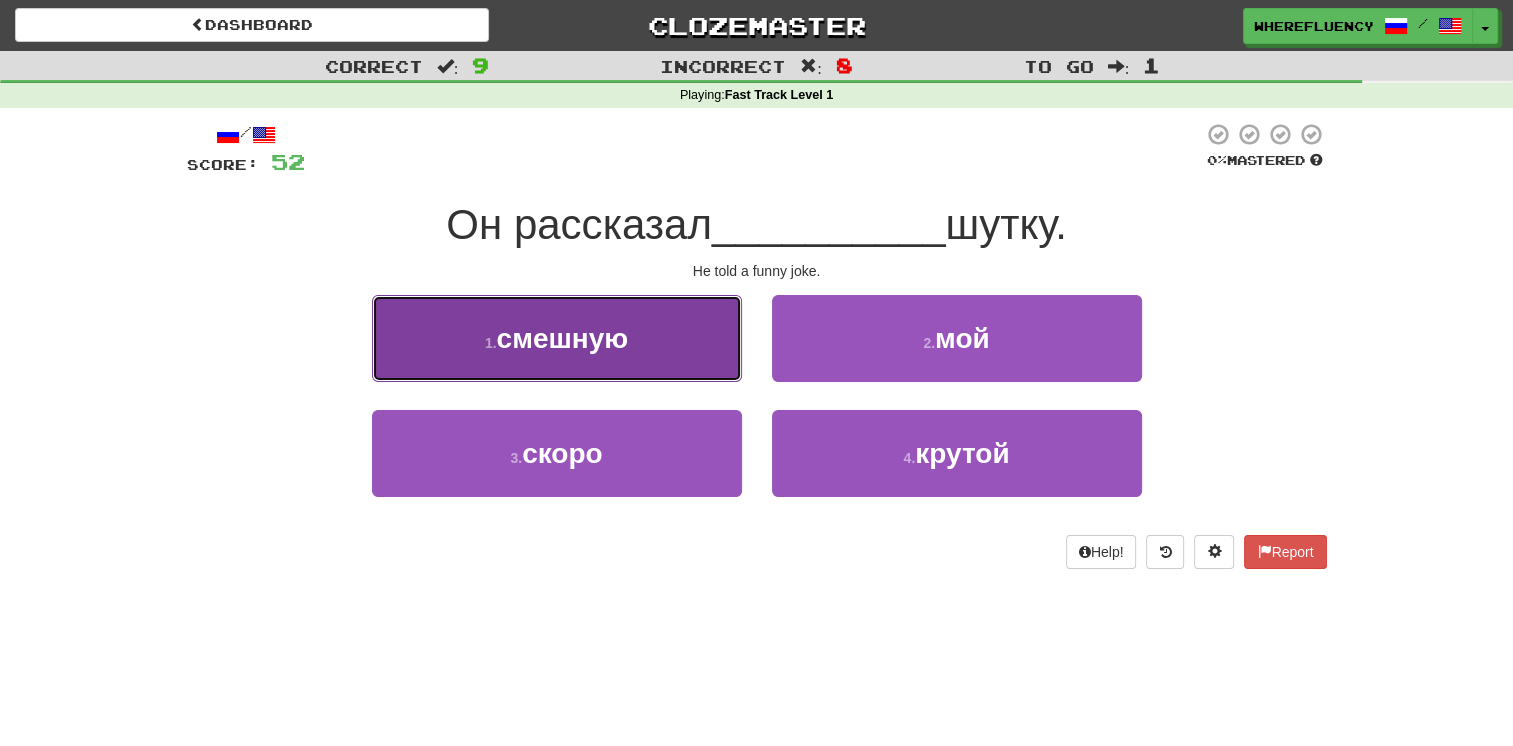 click on "1 .  смешную" at bounding box center [557, 338] 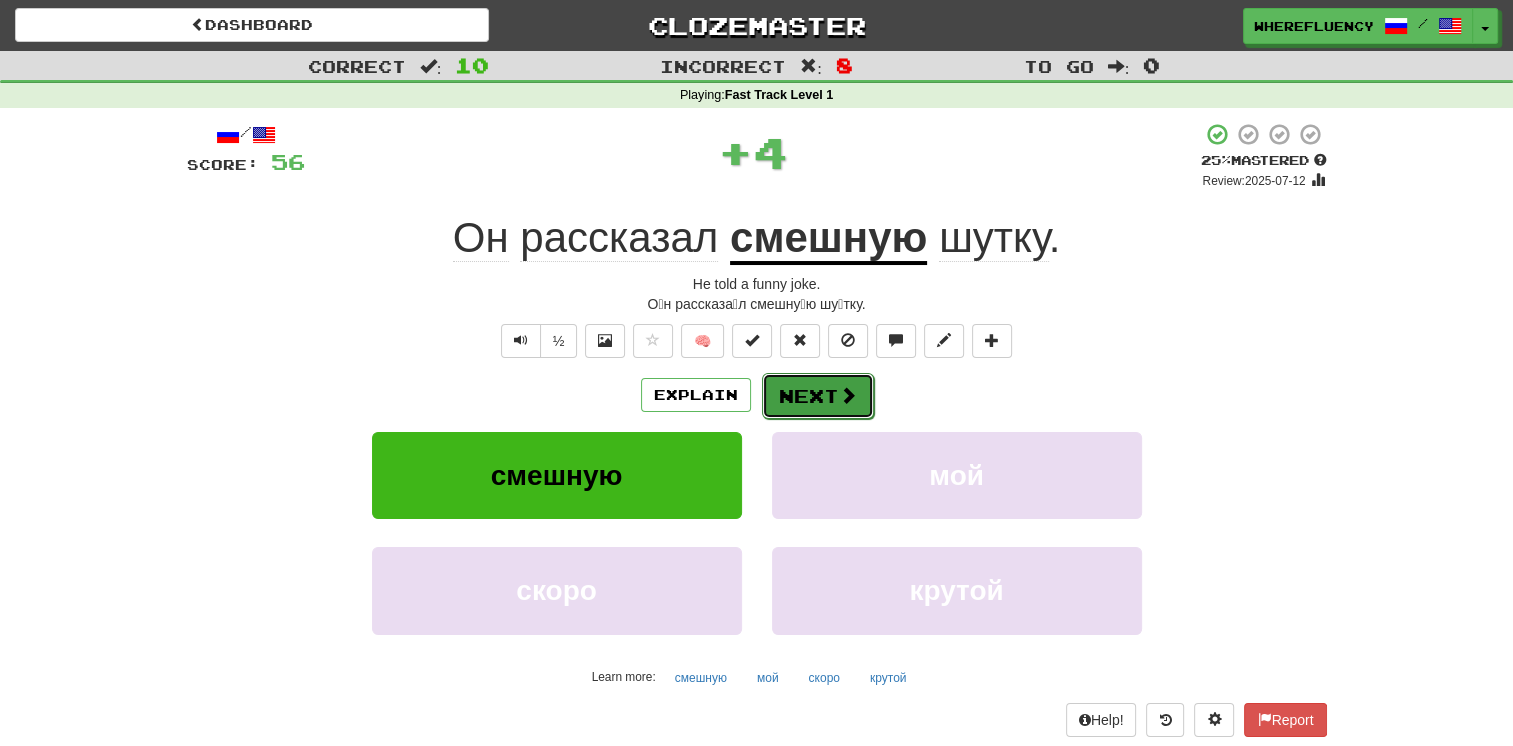 click on "Next" at bounding box center (818, 396) 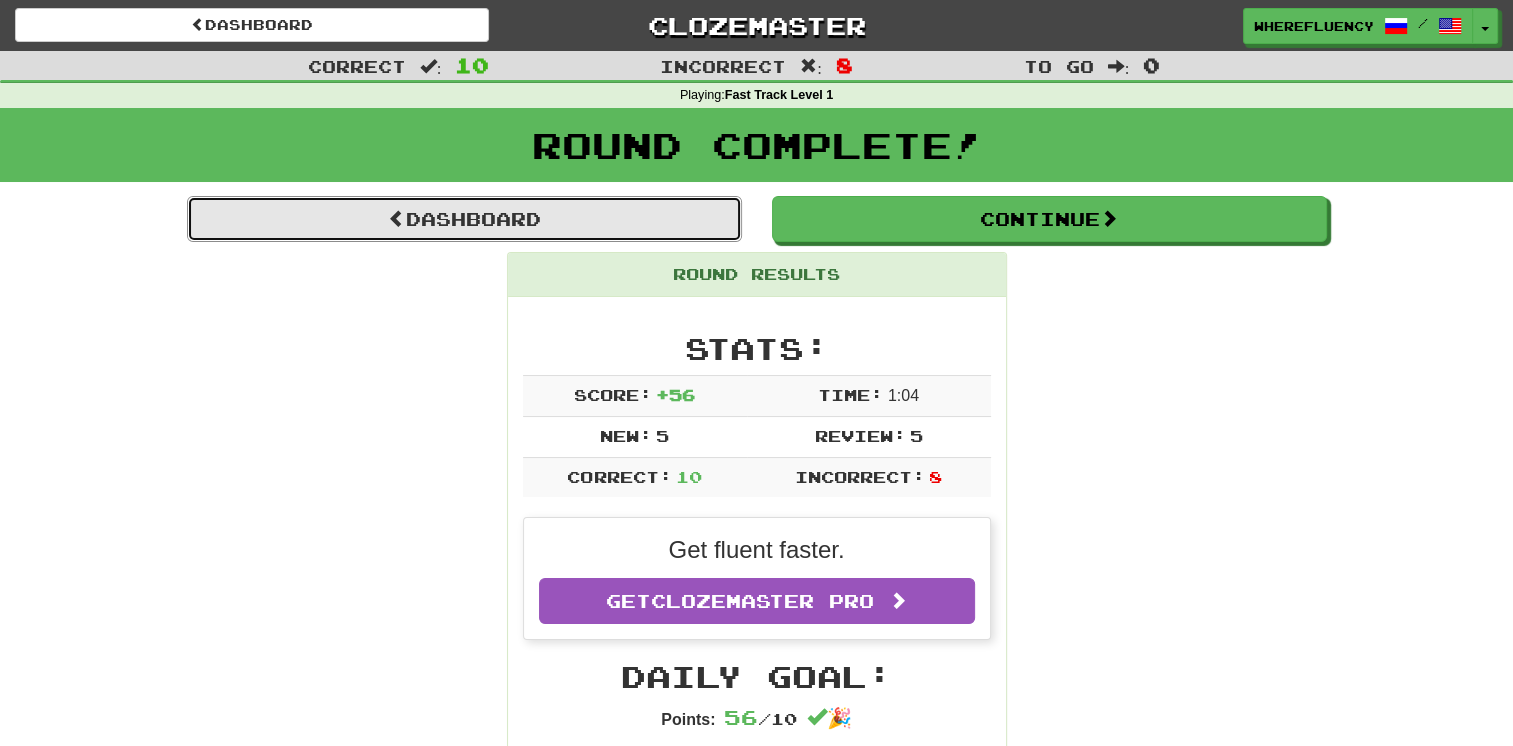 drag, startPoint x: 512, startPoint y: 224, endPoint x: 577, endPoint y: 304, distance: 103.077644 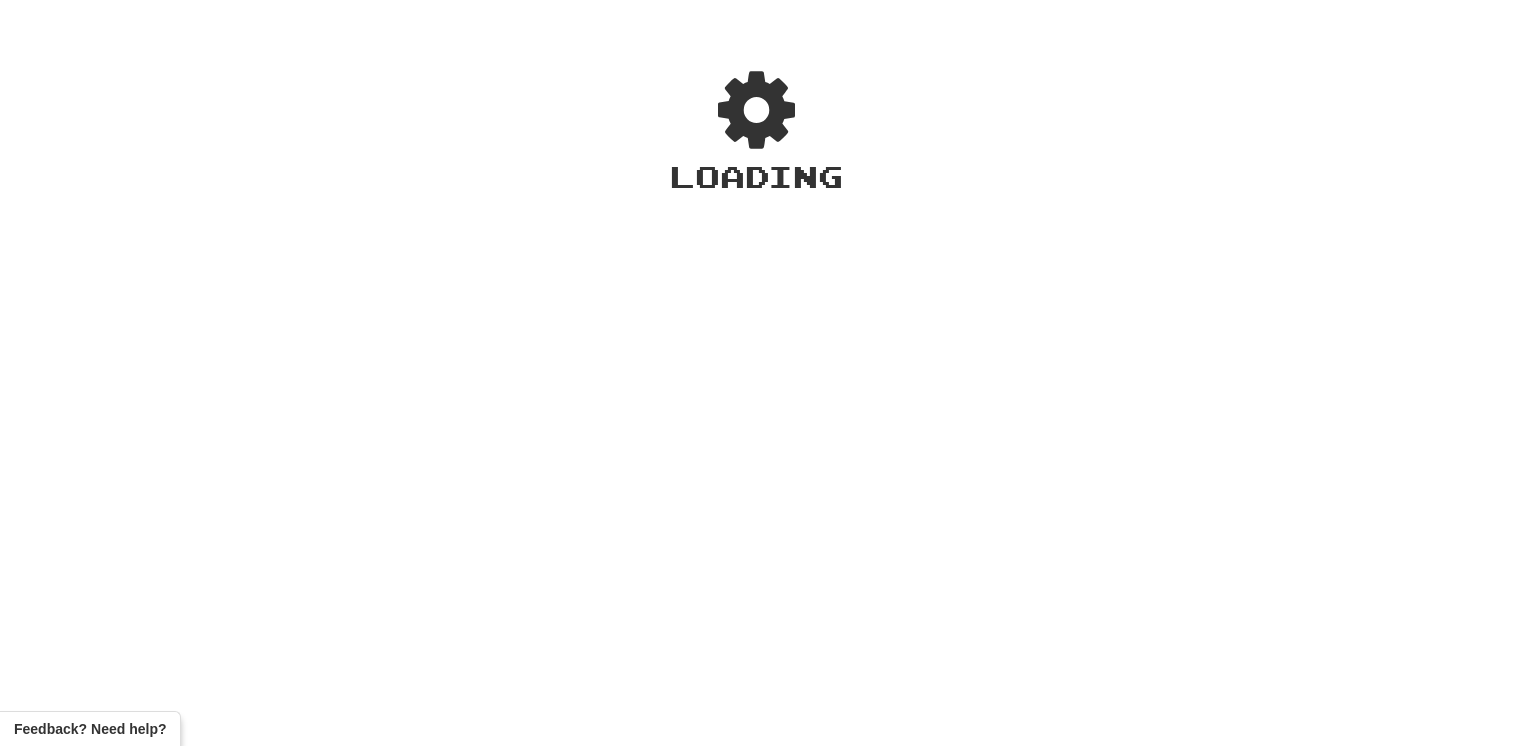 scroll, scrollTop: 0, scrollLeft: 0, axis: both 